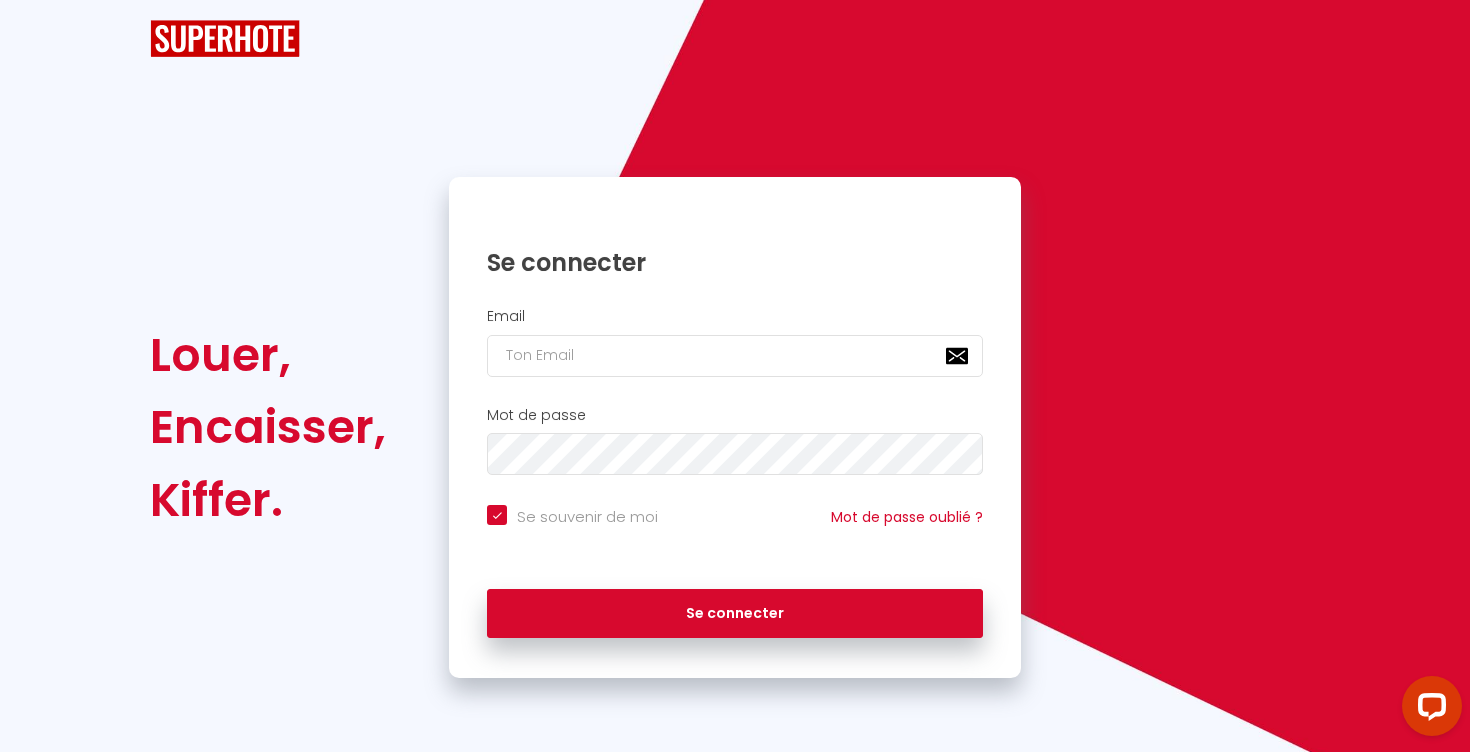 scroll, scrollTop: 0, scrollLeft: 0, axis: both 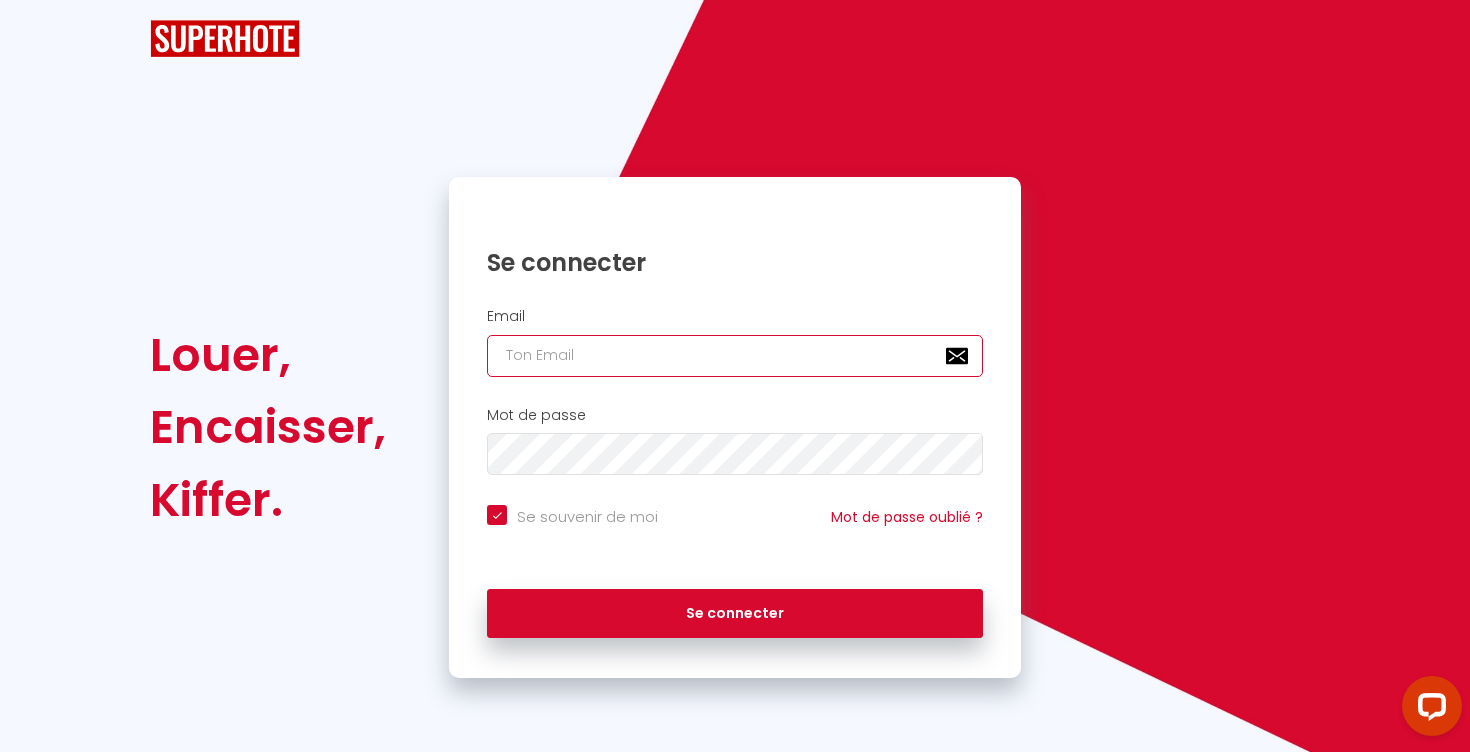 type on "[EMAIL_ADDRESS][DOMAIN_NAME]" 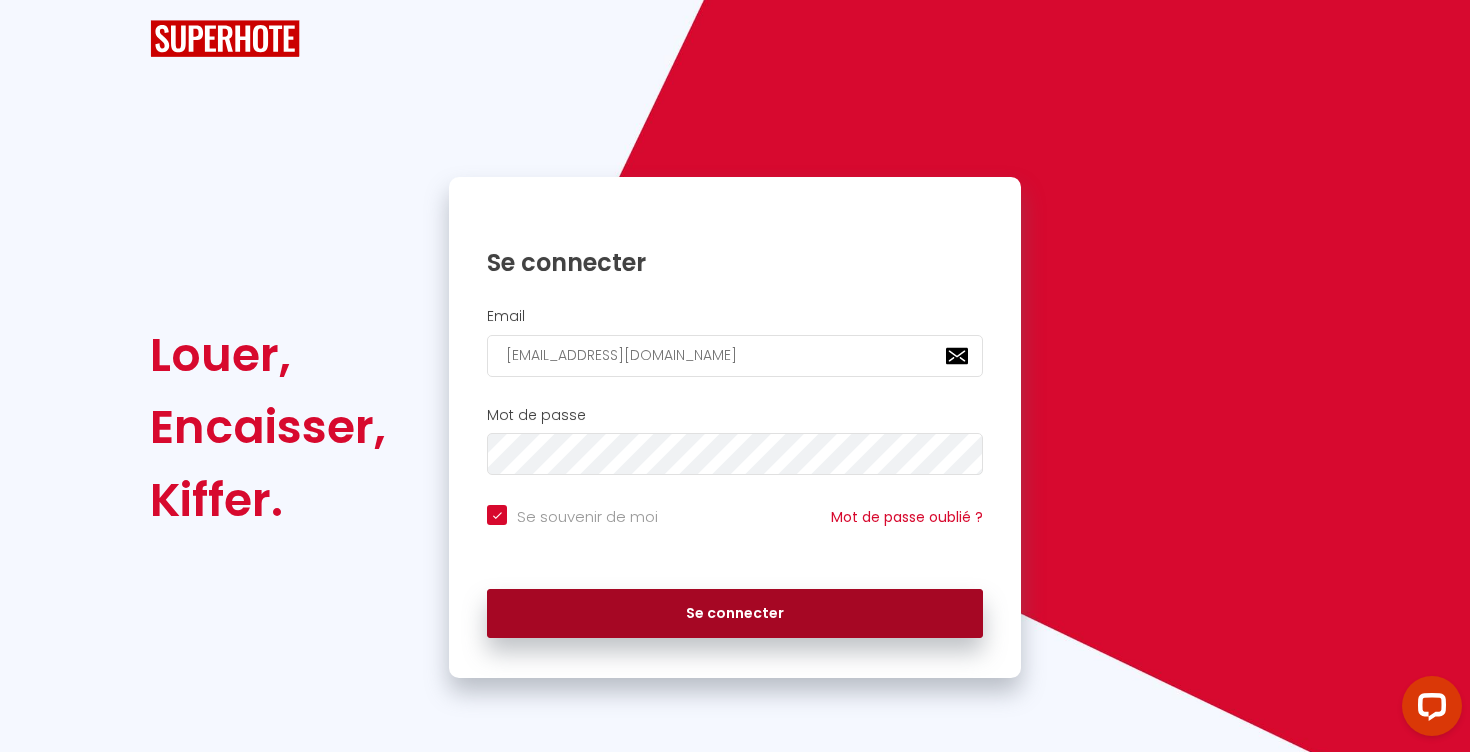 click on "Se connecter" at bounding box center (735, 614) 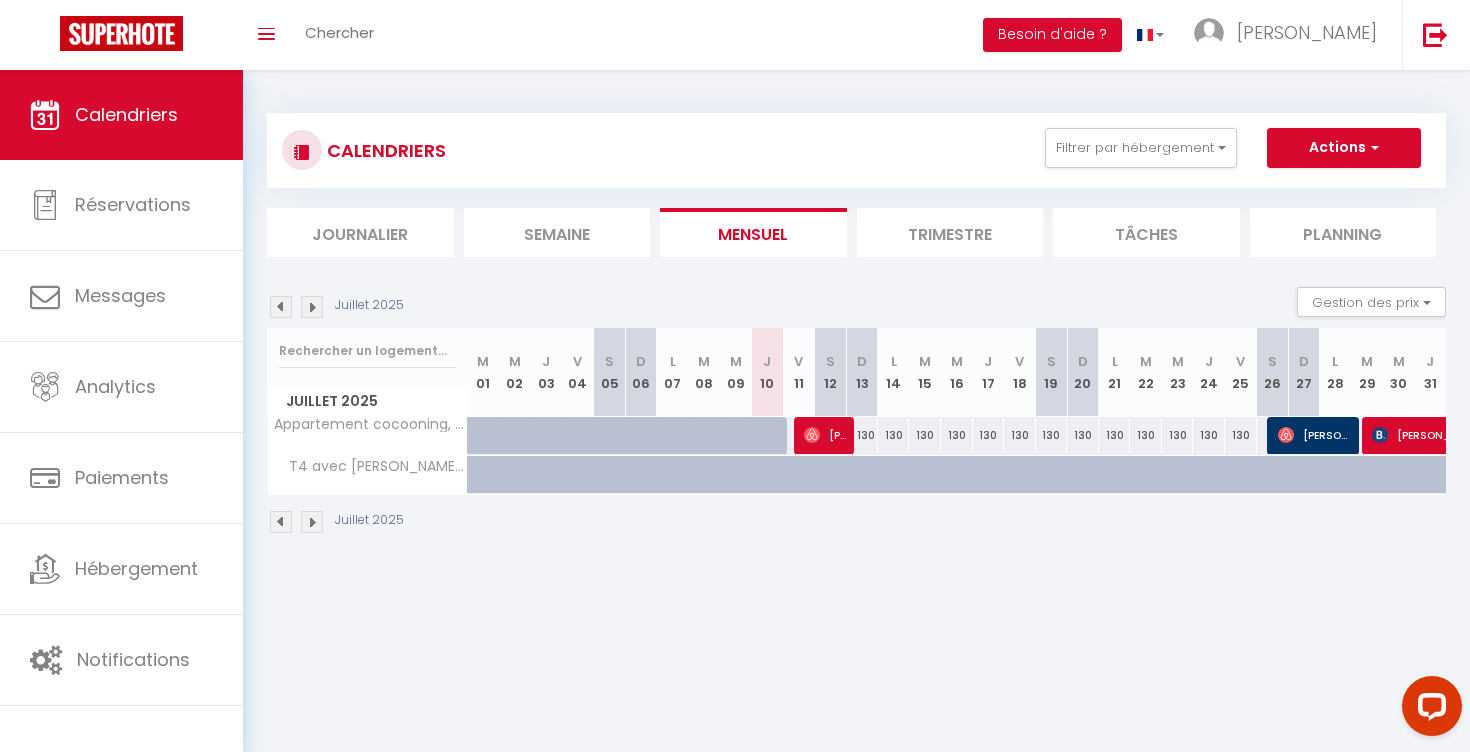 click on "Trimestre" at bounding box center (950, 232) 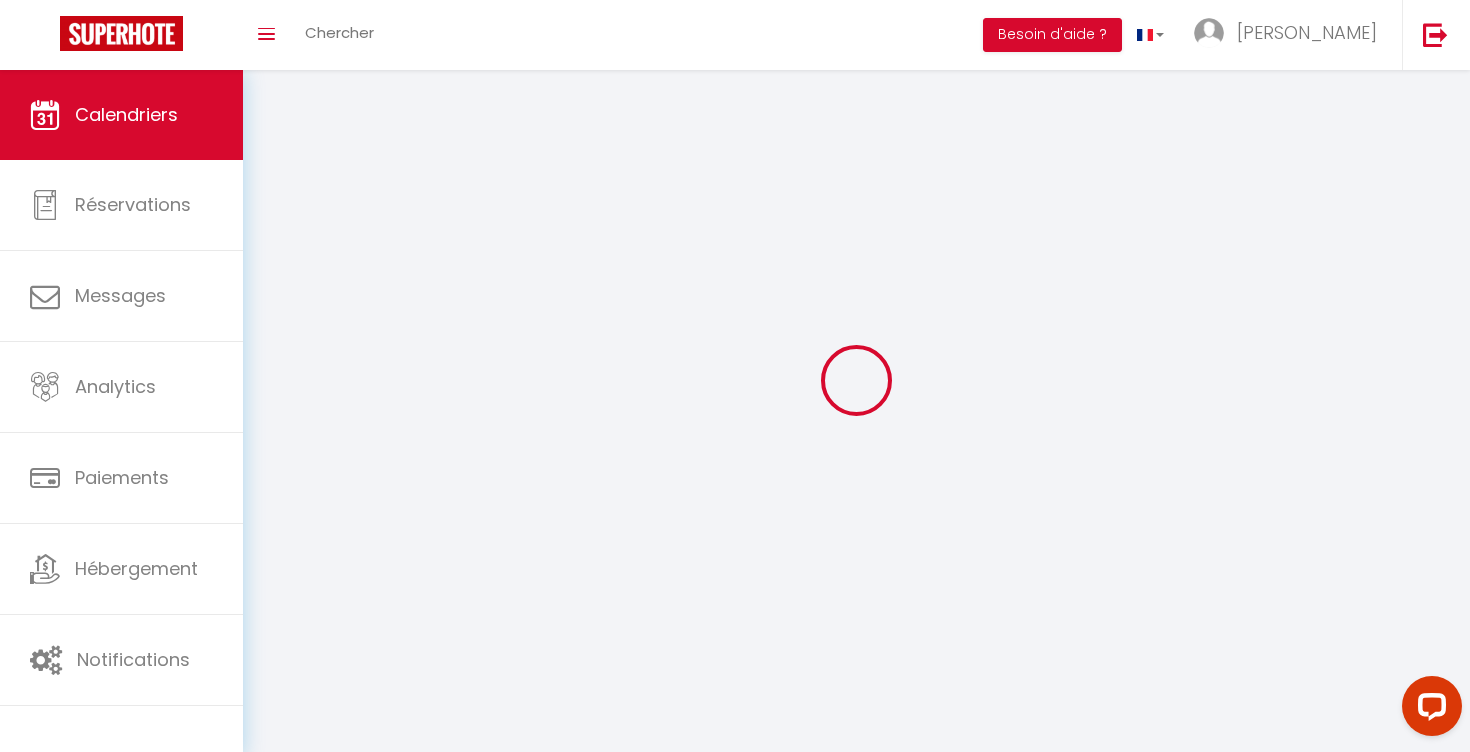 select 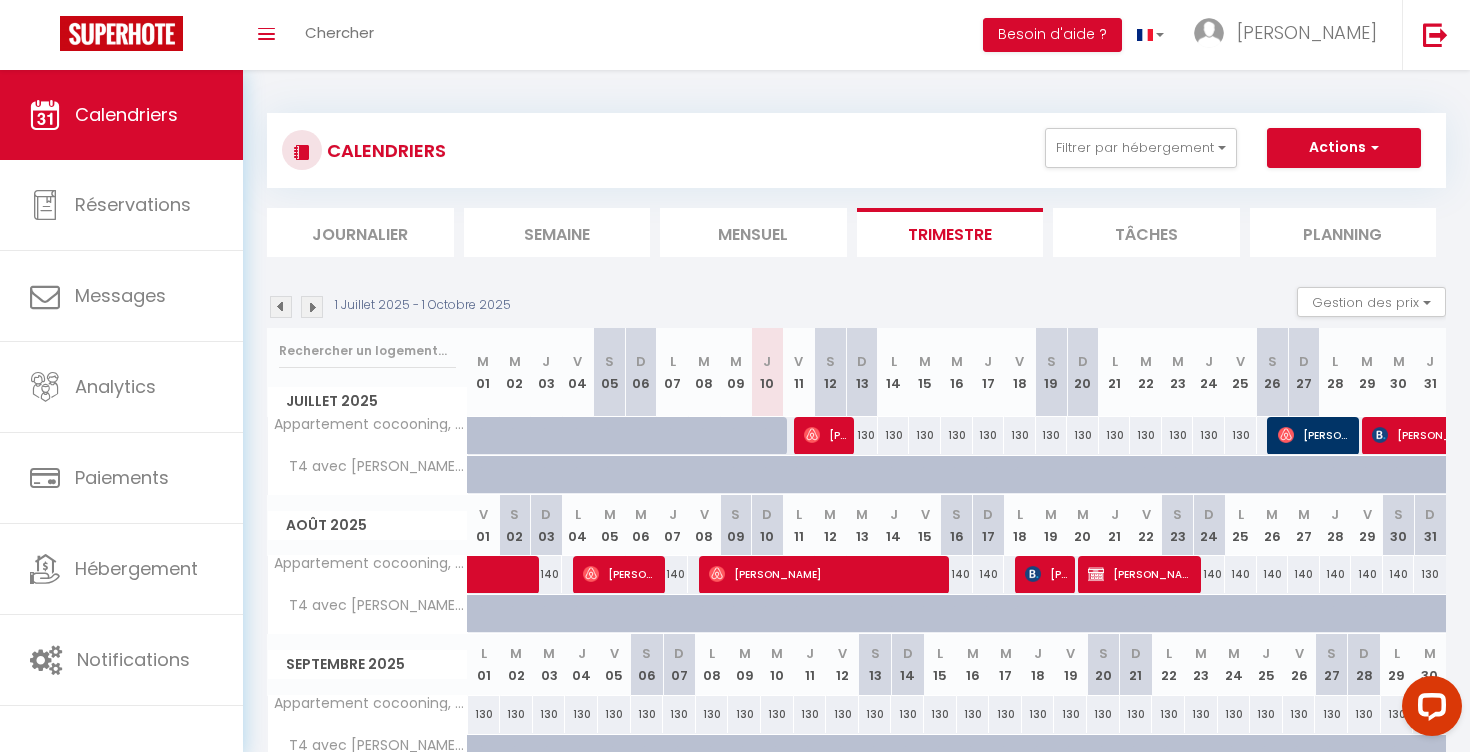 scroll, scrollTop: 6, scrollLeft: 0, axis: vertical 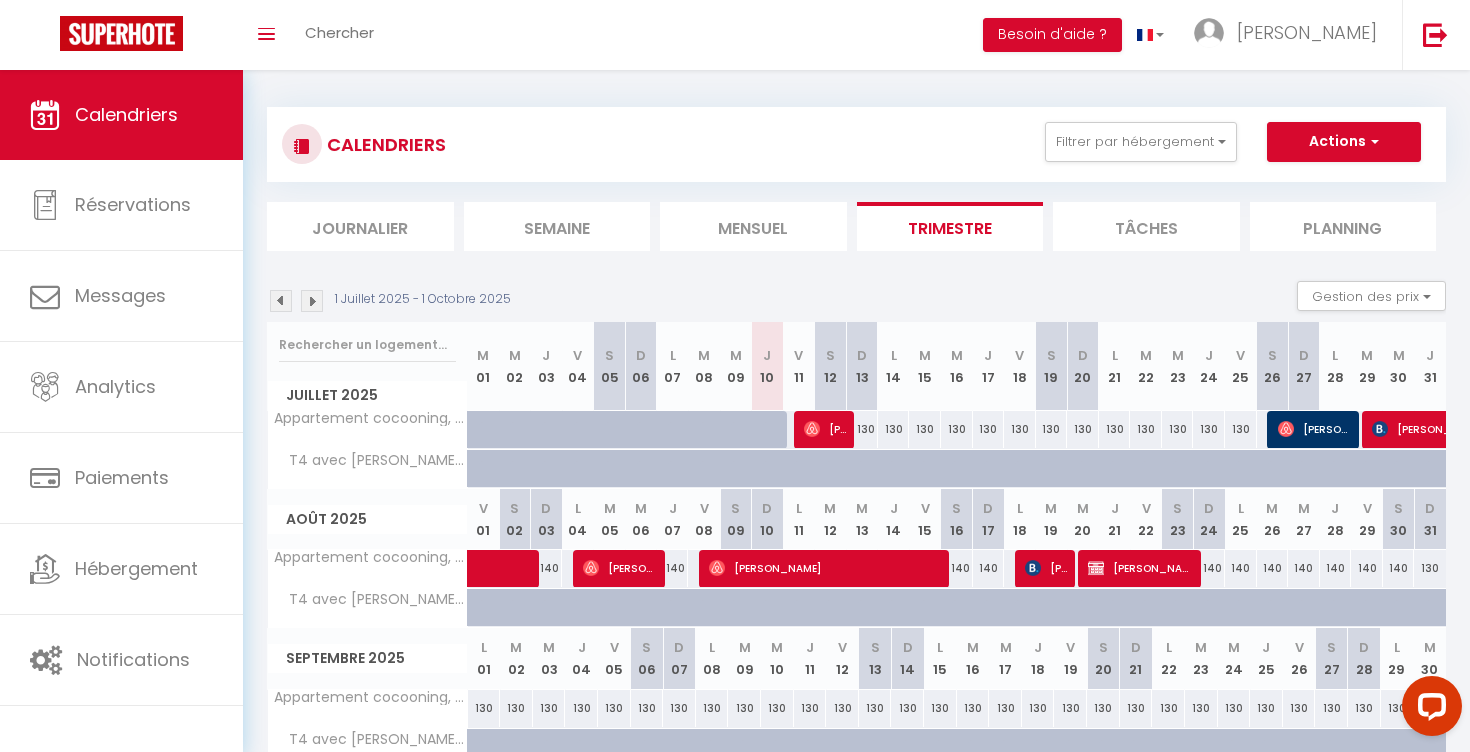 click on "[PERSON_NAME]" at bounding box center (620, 568) 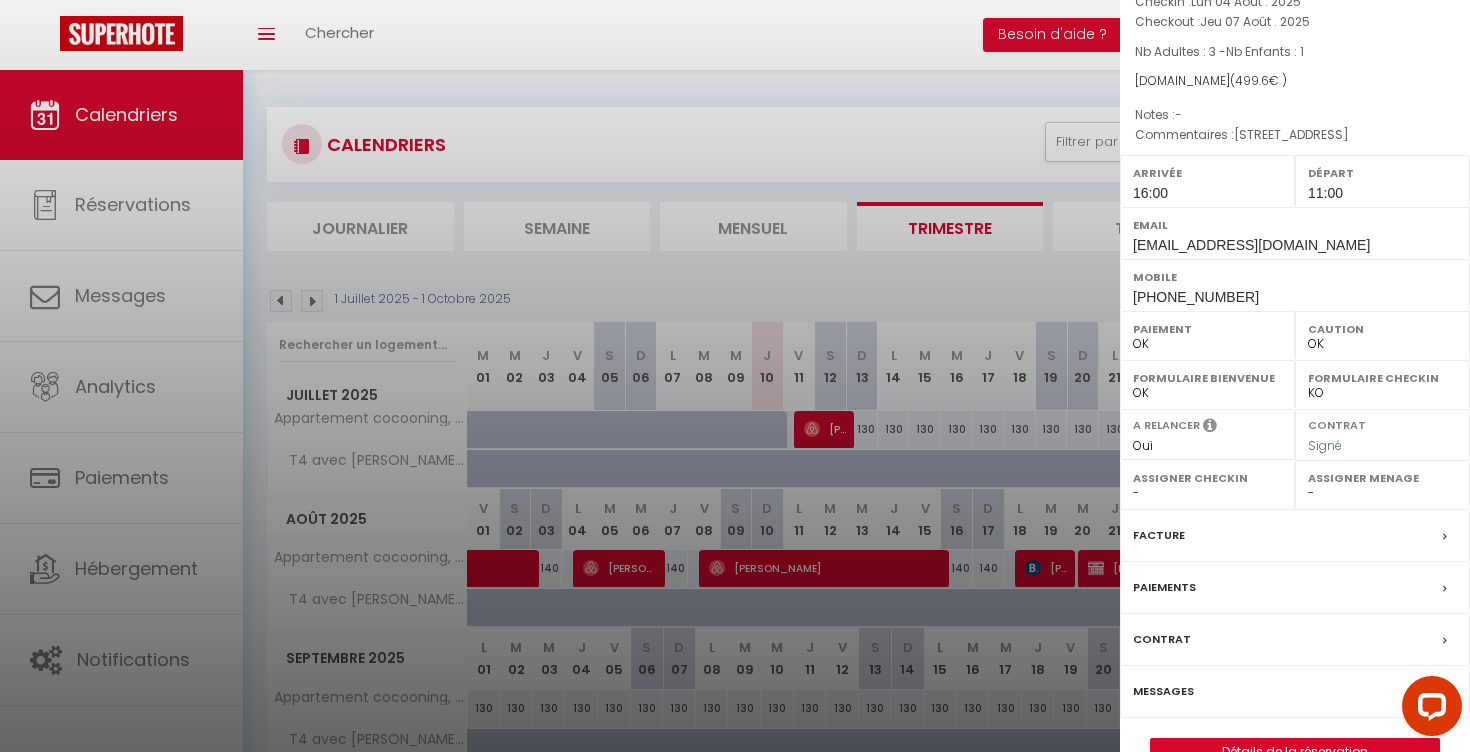 scroll, scrollTop: 138, scrollLeft: 0, axis: vertical 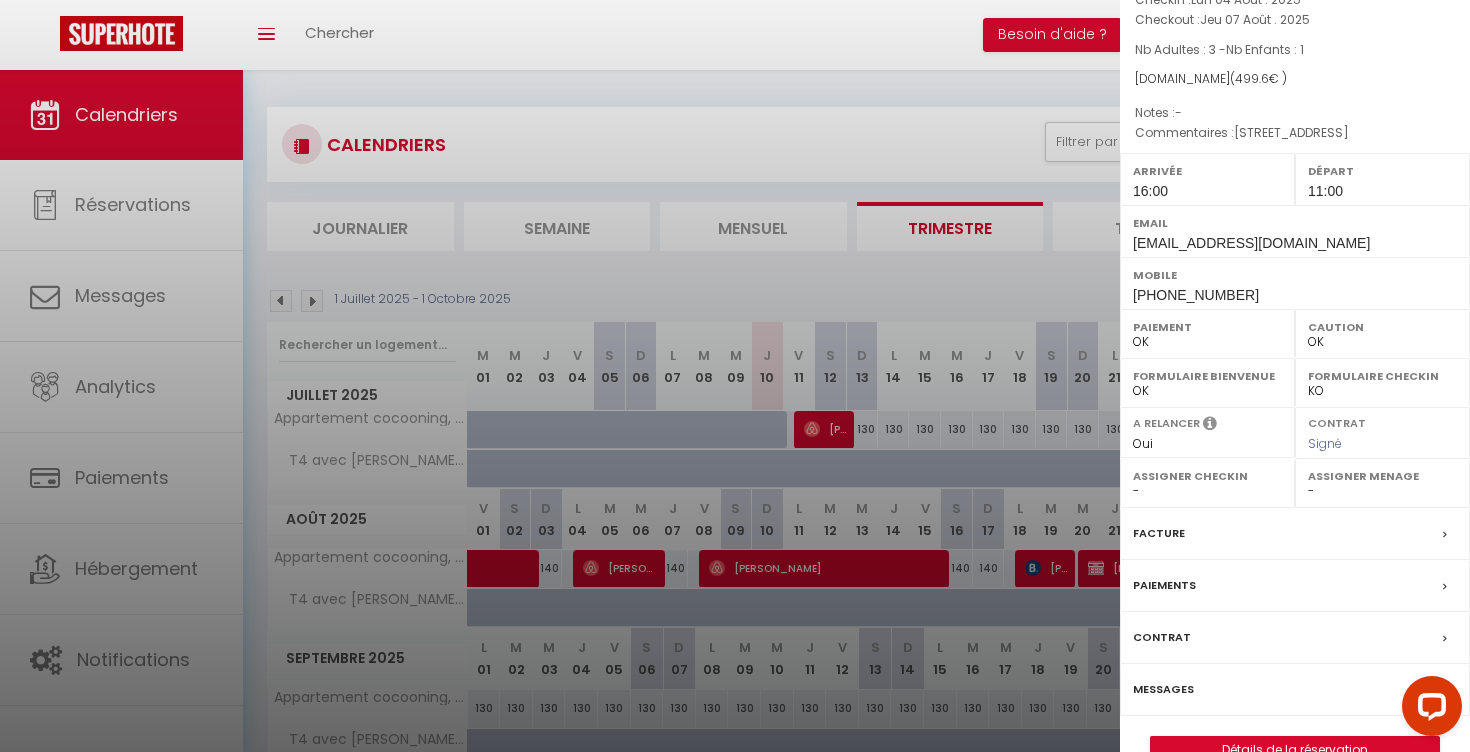 click on "Détails de la réservation" at bounding box center (1295, 750) 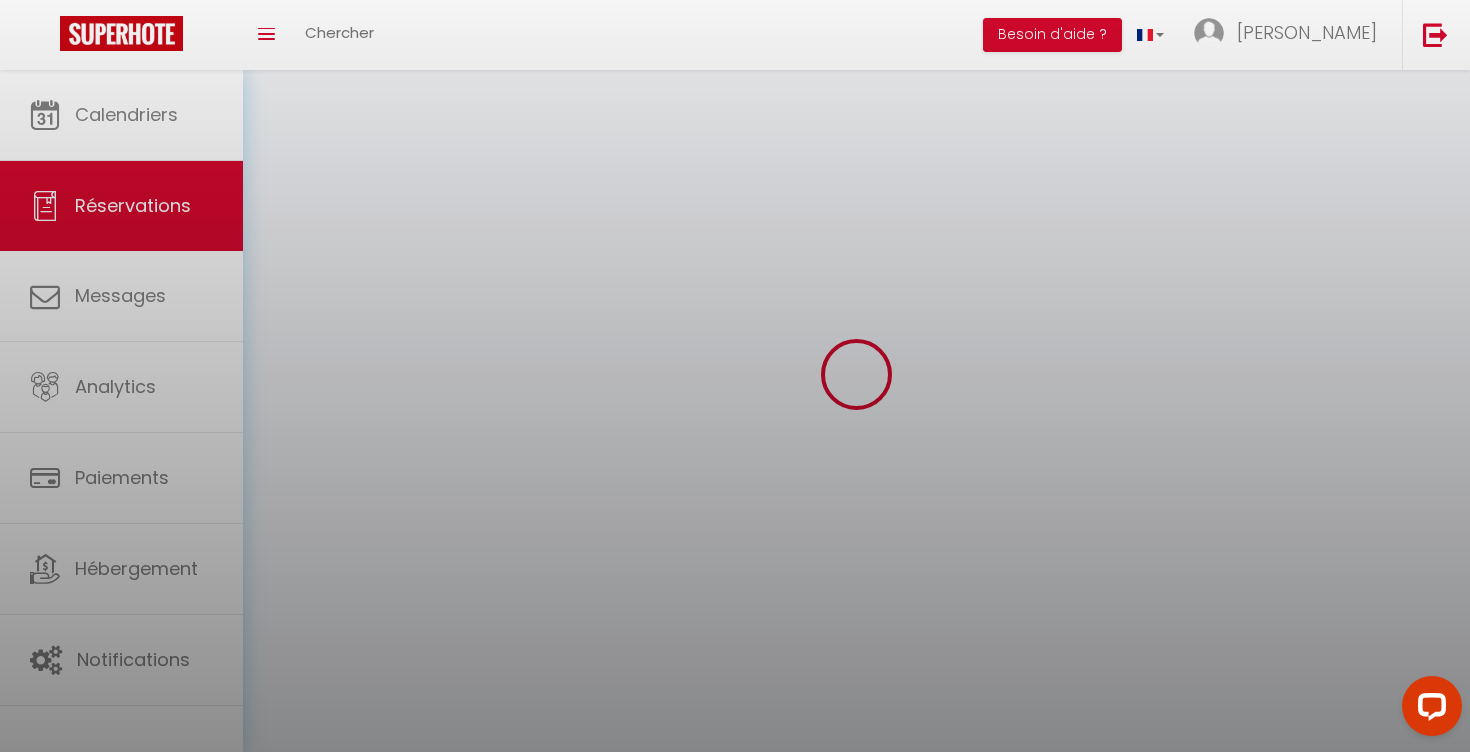 scroll, scrollTop: 0, scrollLeft: 0, axis: both 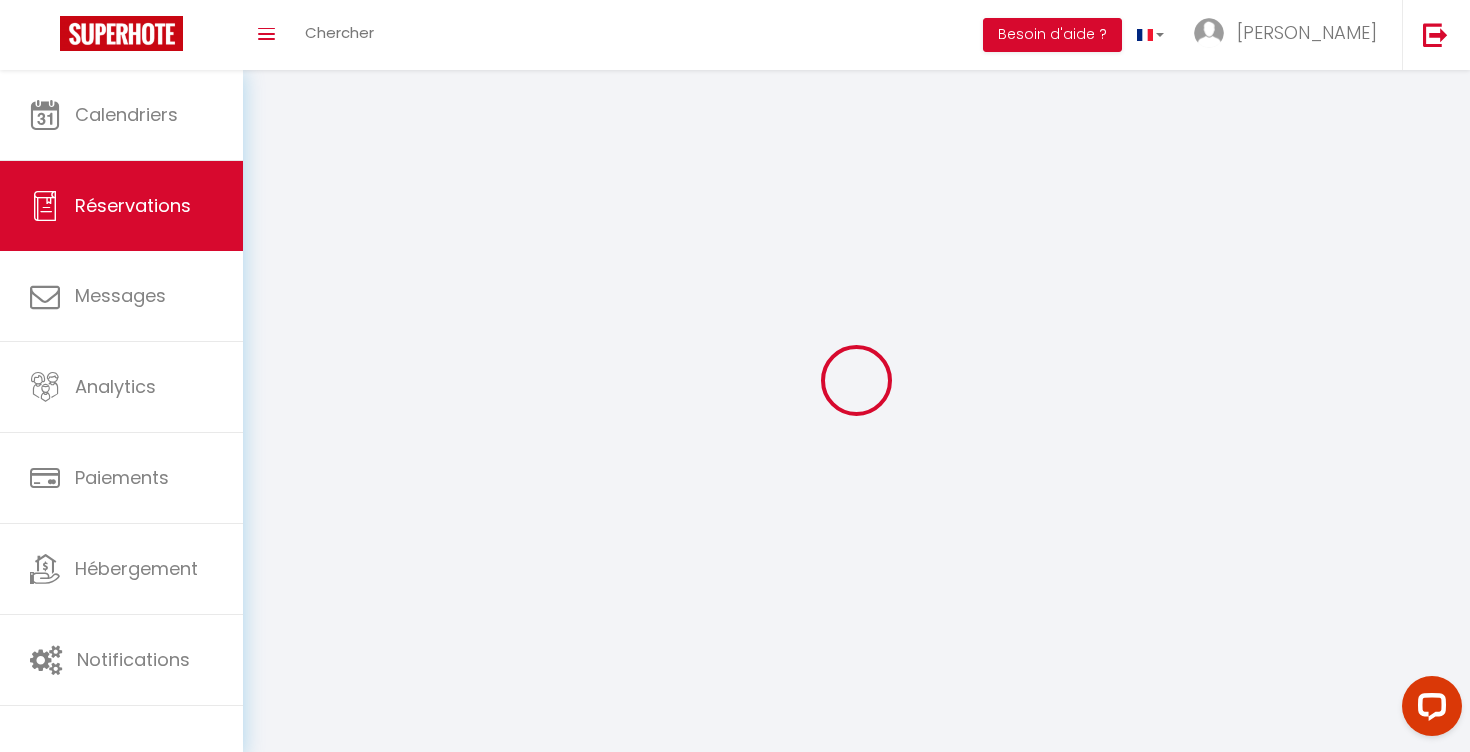 type on "Stephane" 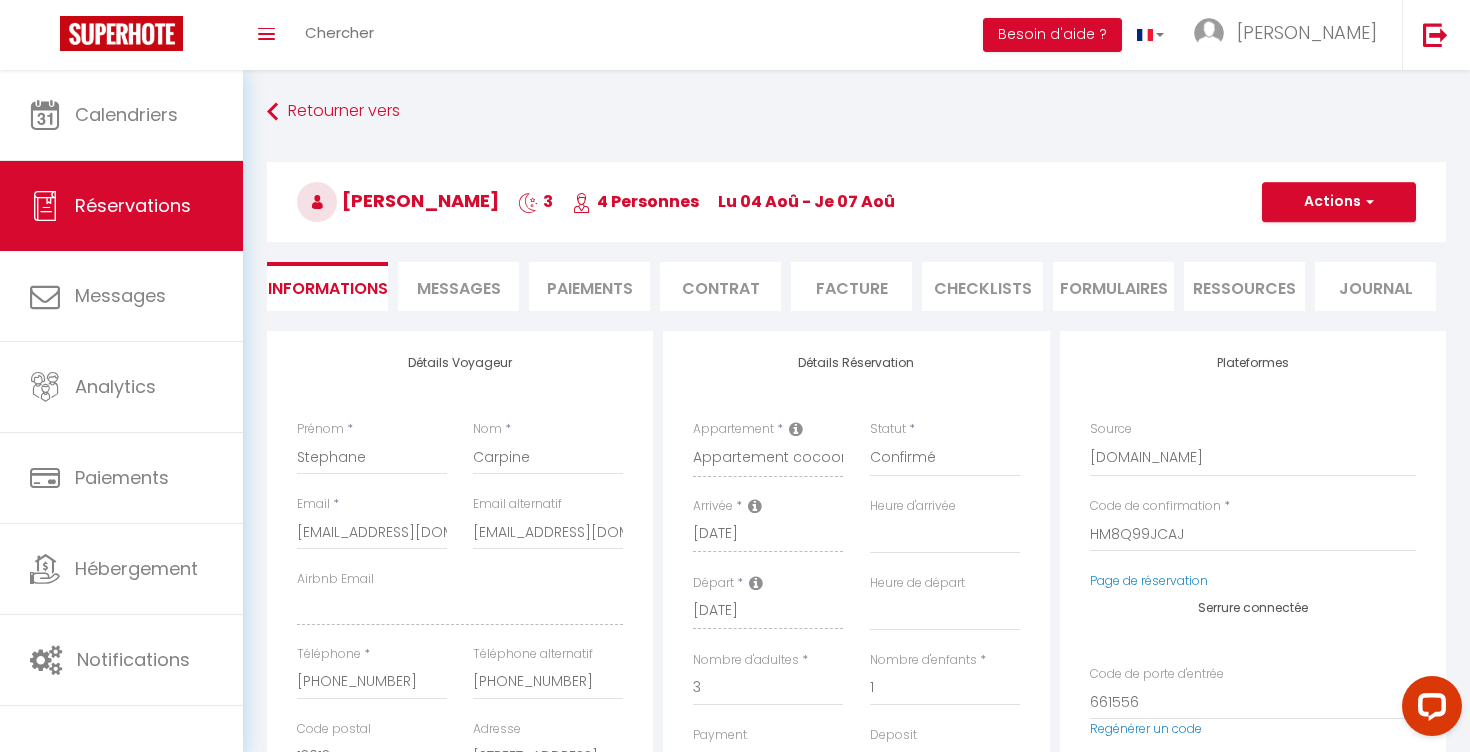 checkbox on "false" 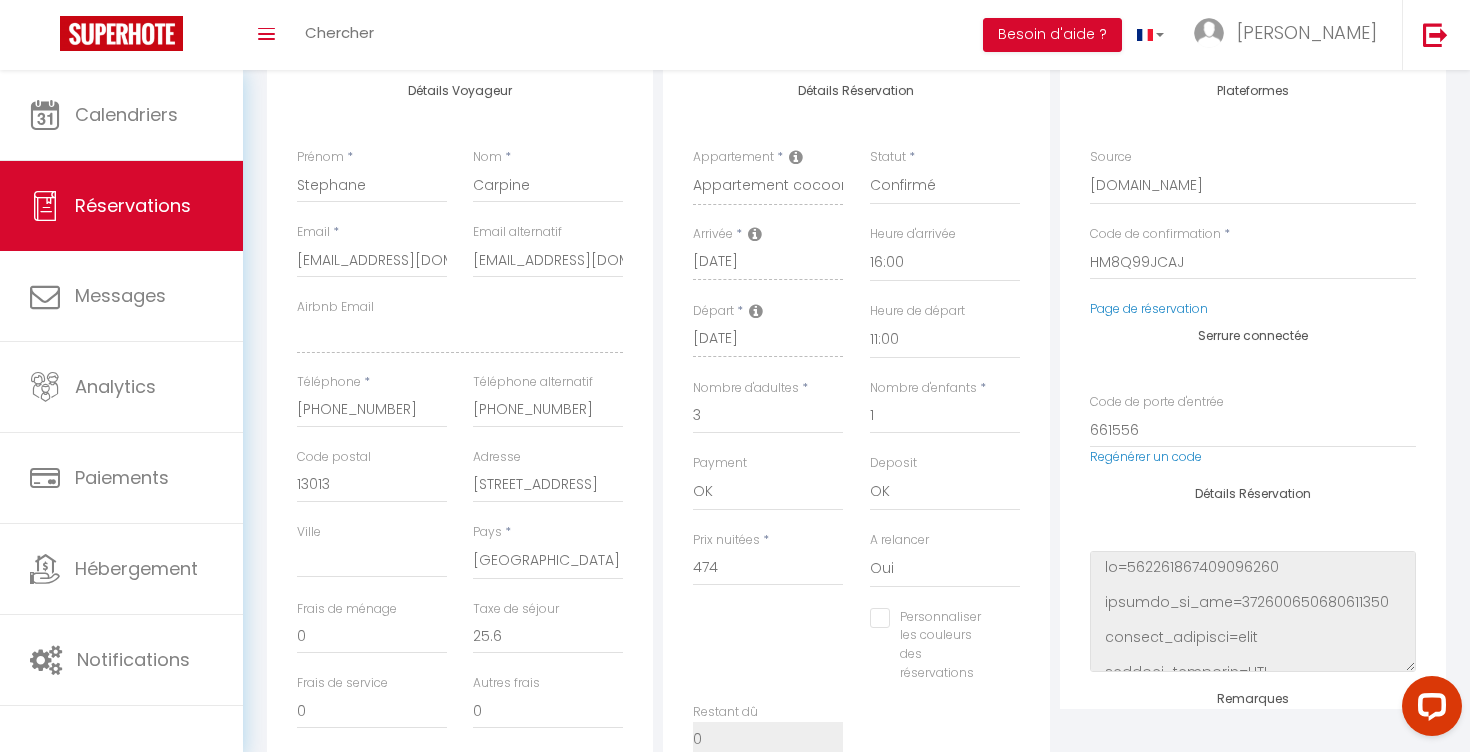 scroll, scrollTop: 273, scrollLeft: 0, axis: vertical 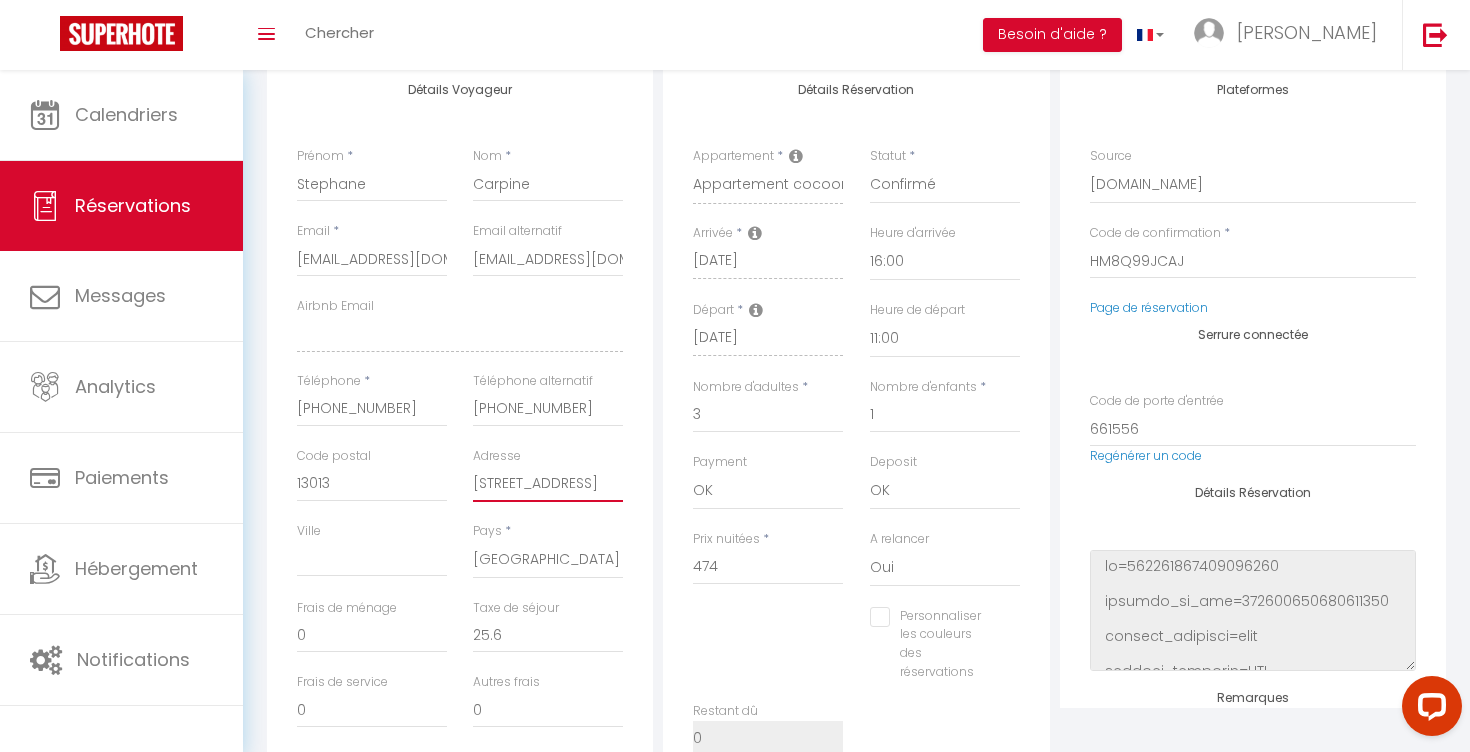click on "[STREET_ADDRESS]" at bounding box center (548, 484) 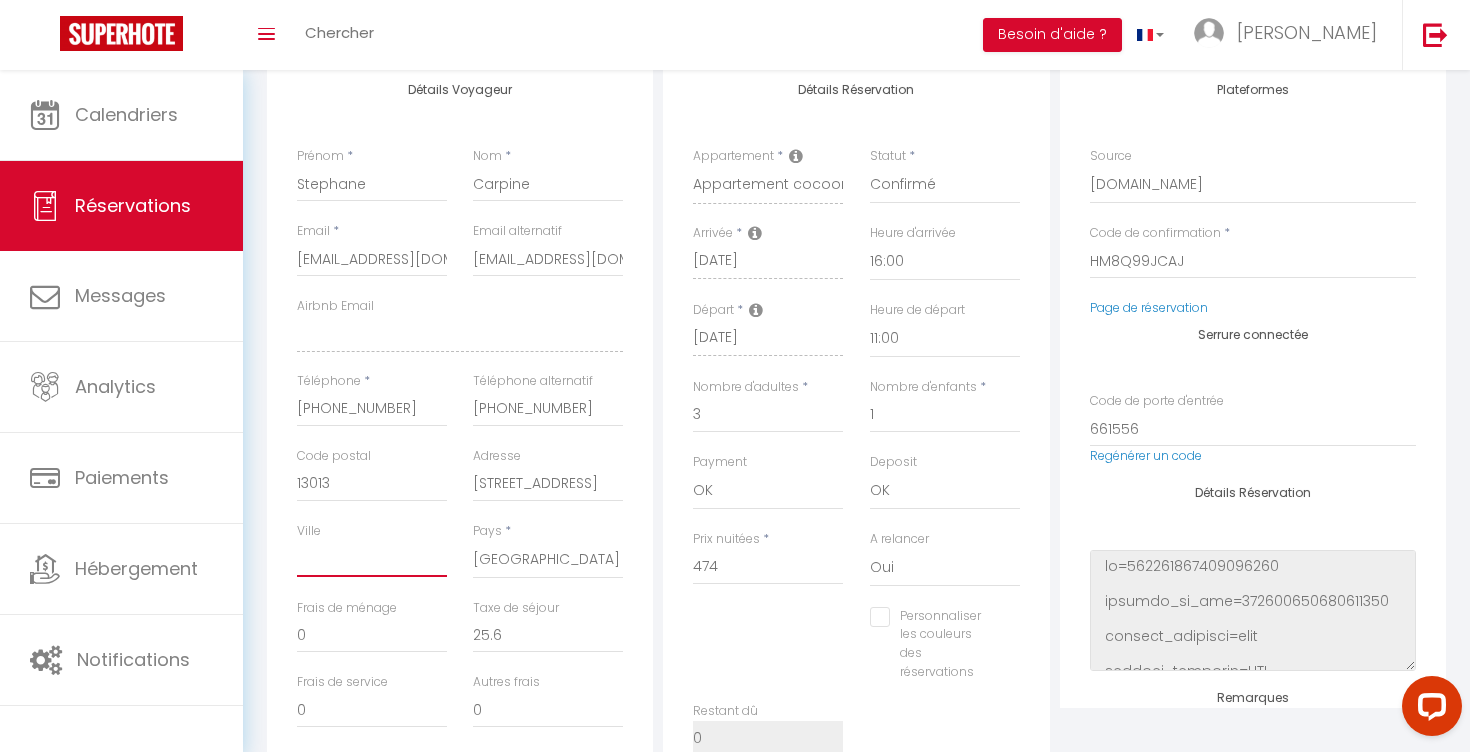 type on "M" 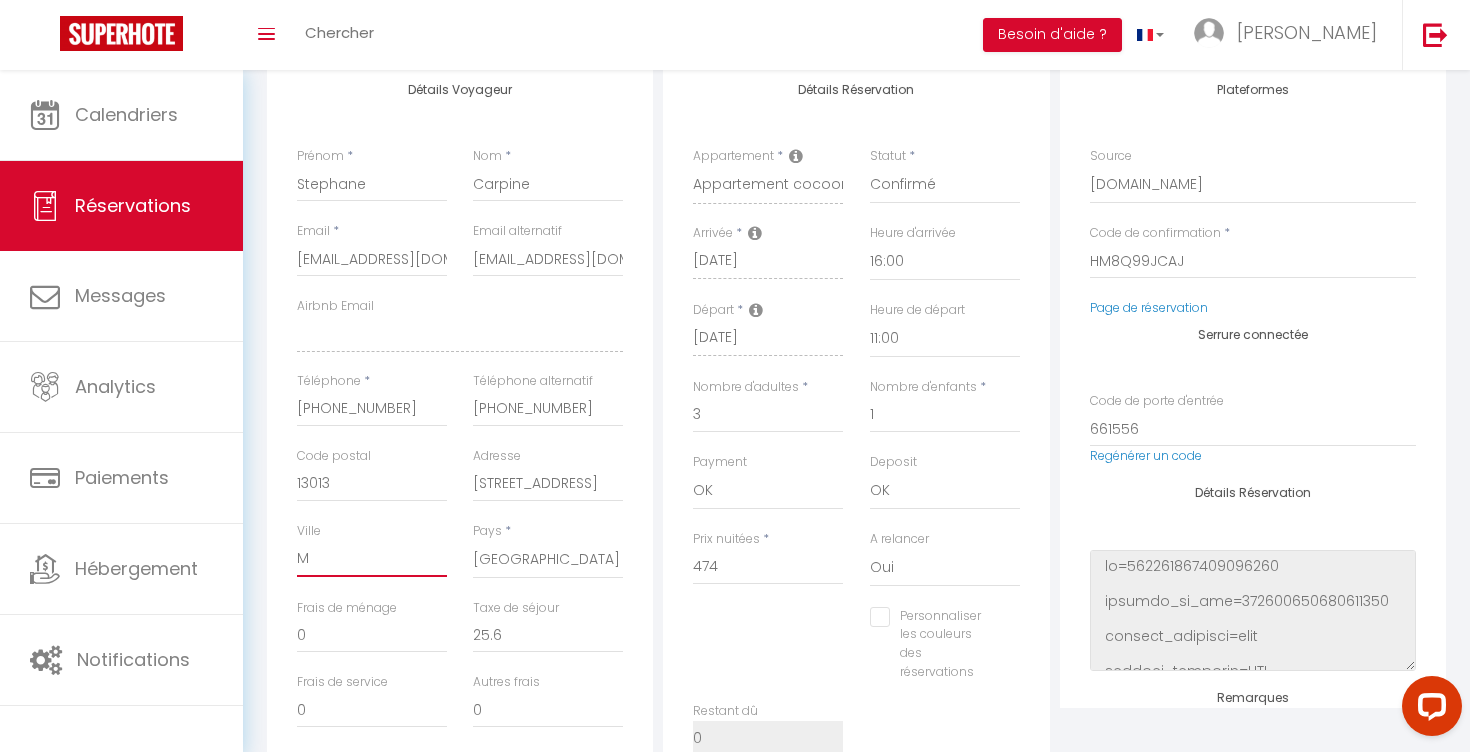 checkbox on "false" 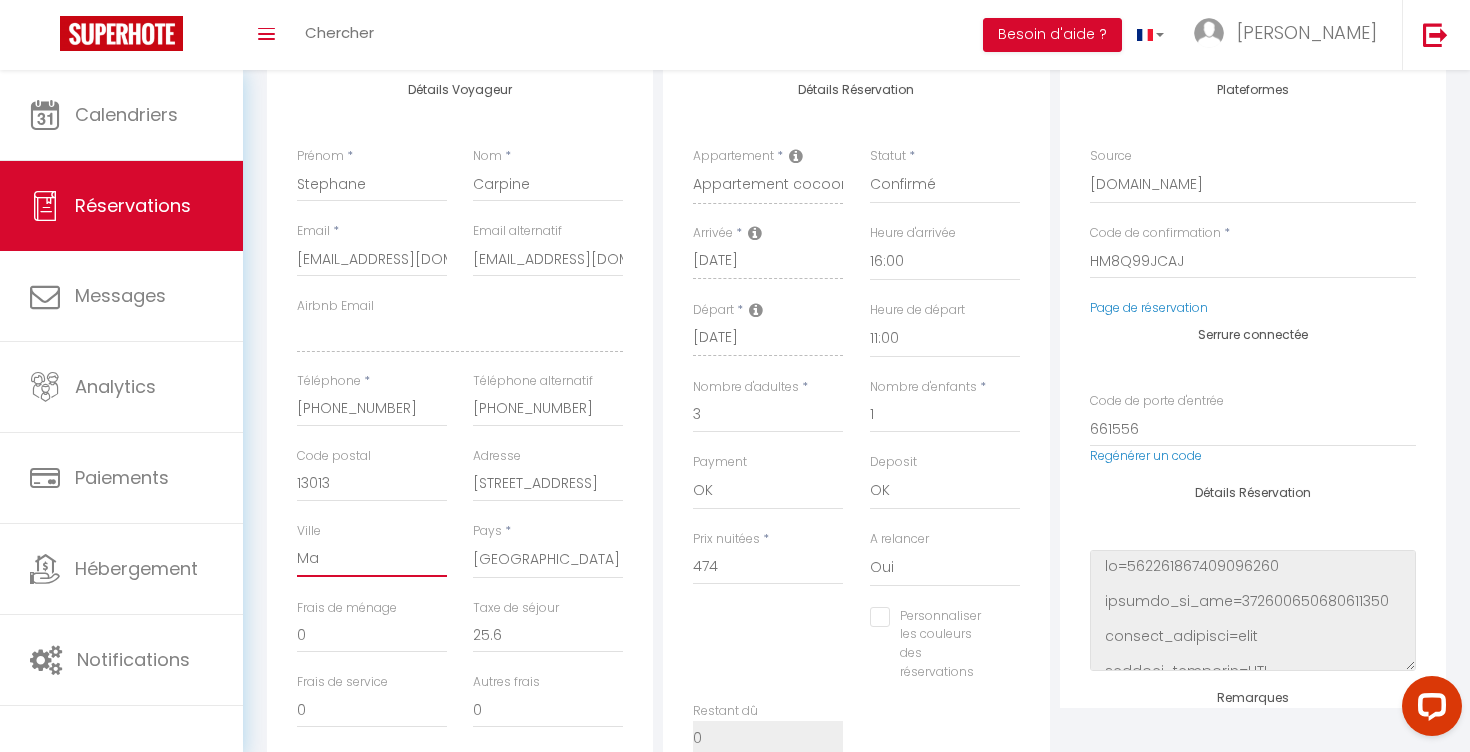 checkbox on "false" 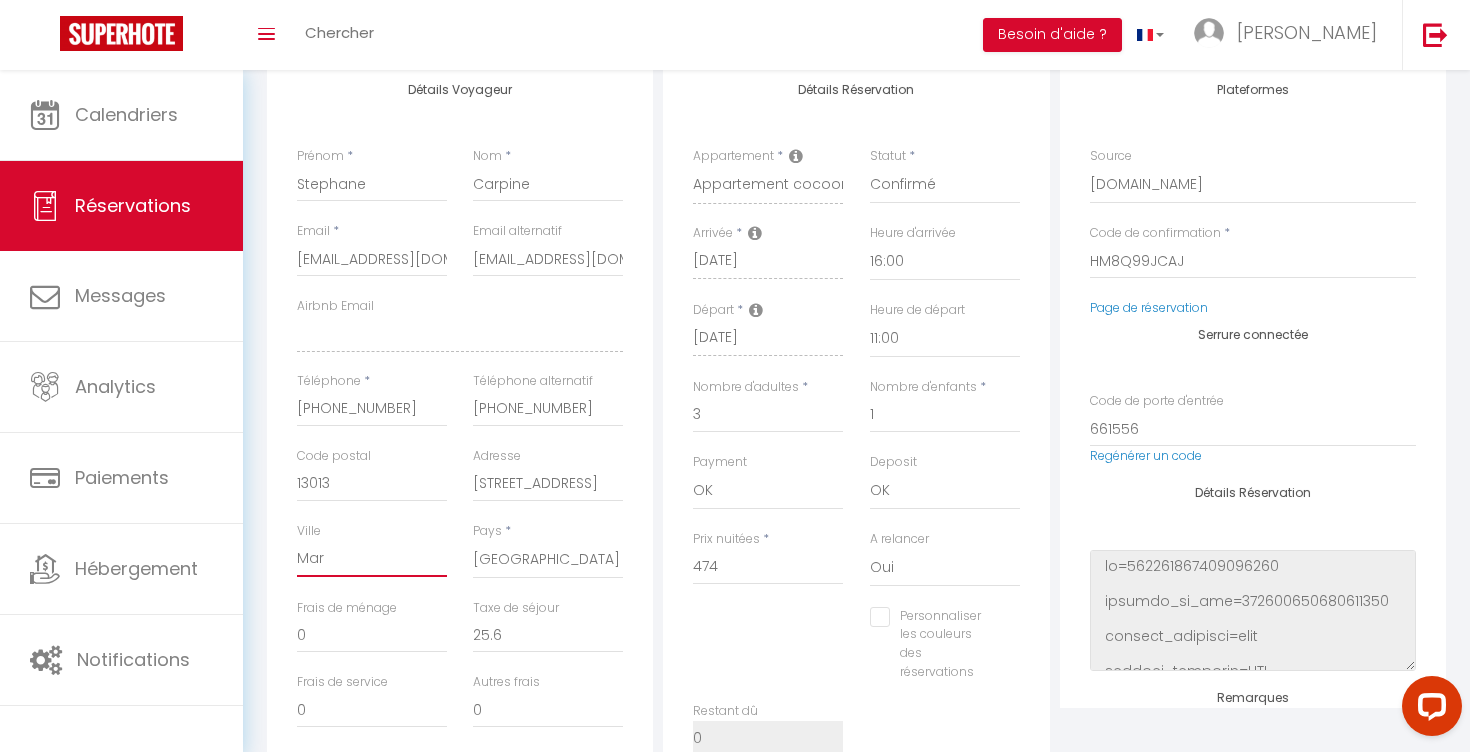checkbox on "false" 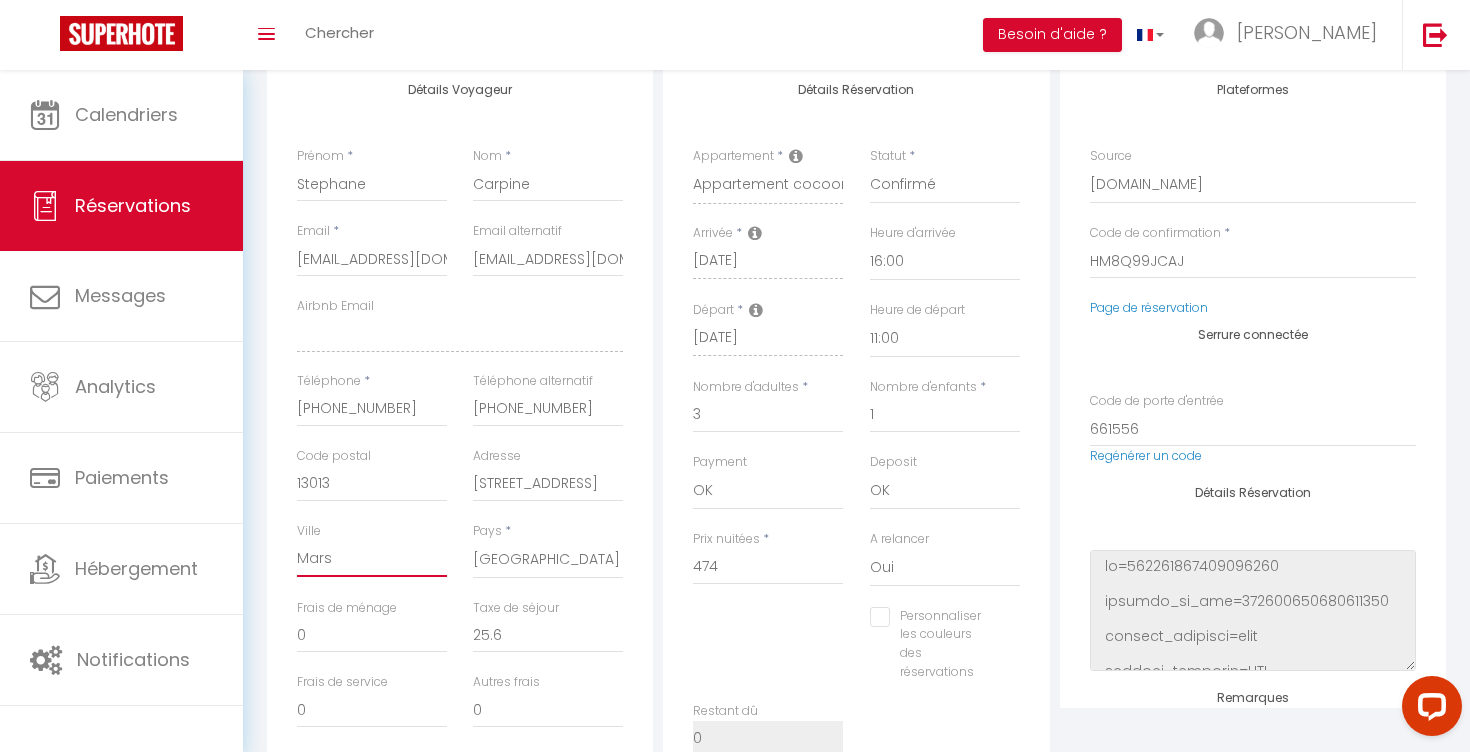 checkbox on "false" 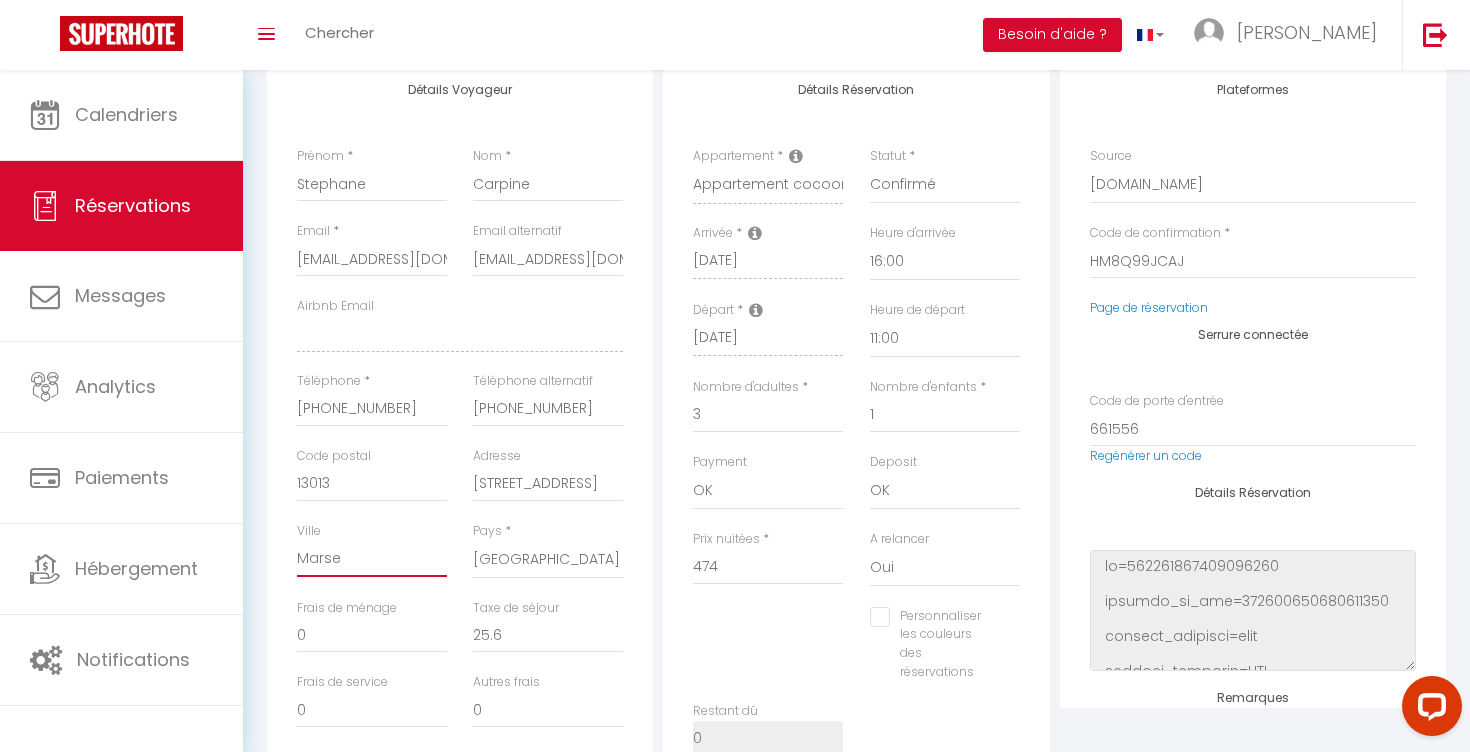 checkbox on "false" 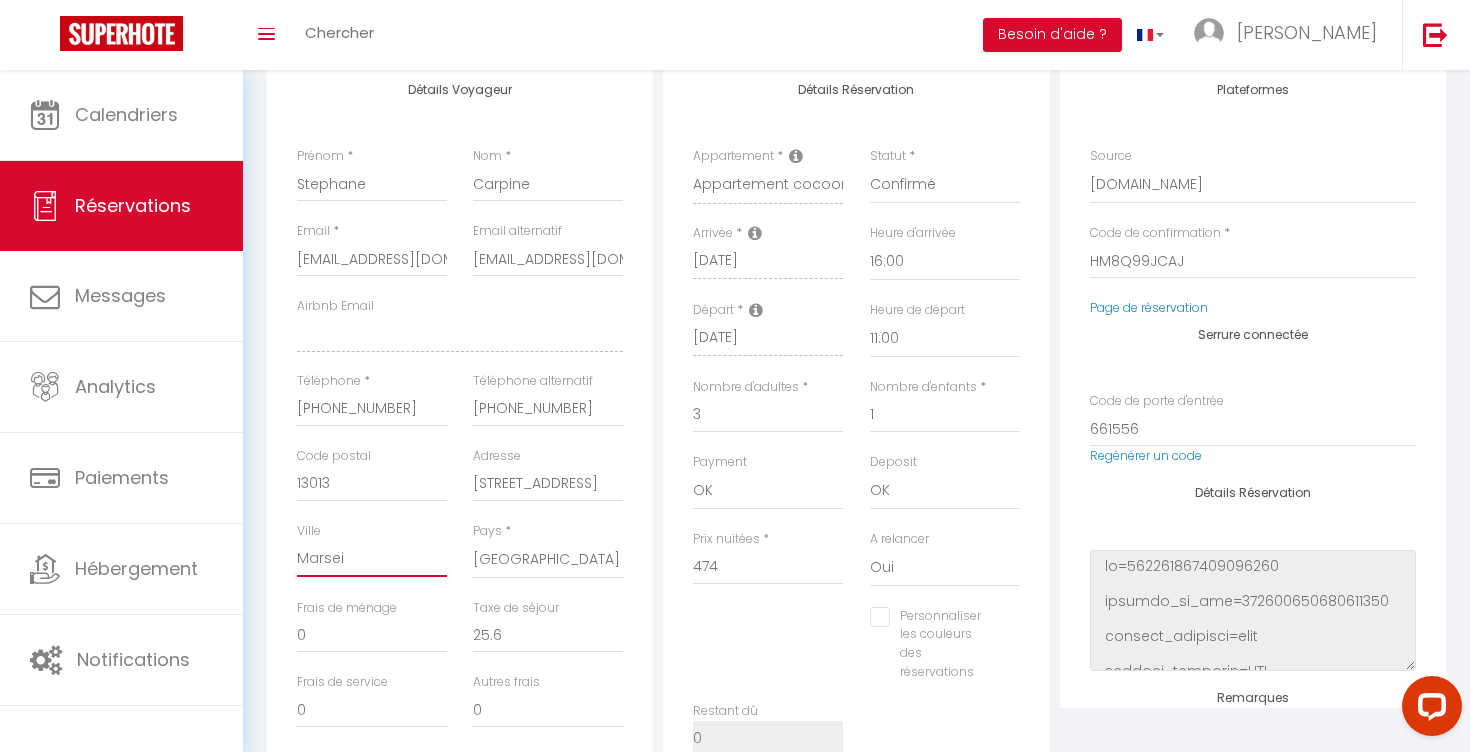 checkbox on "false" 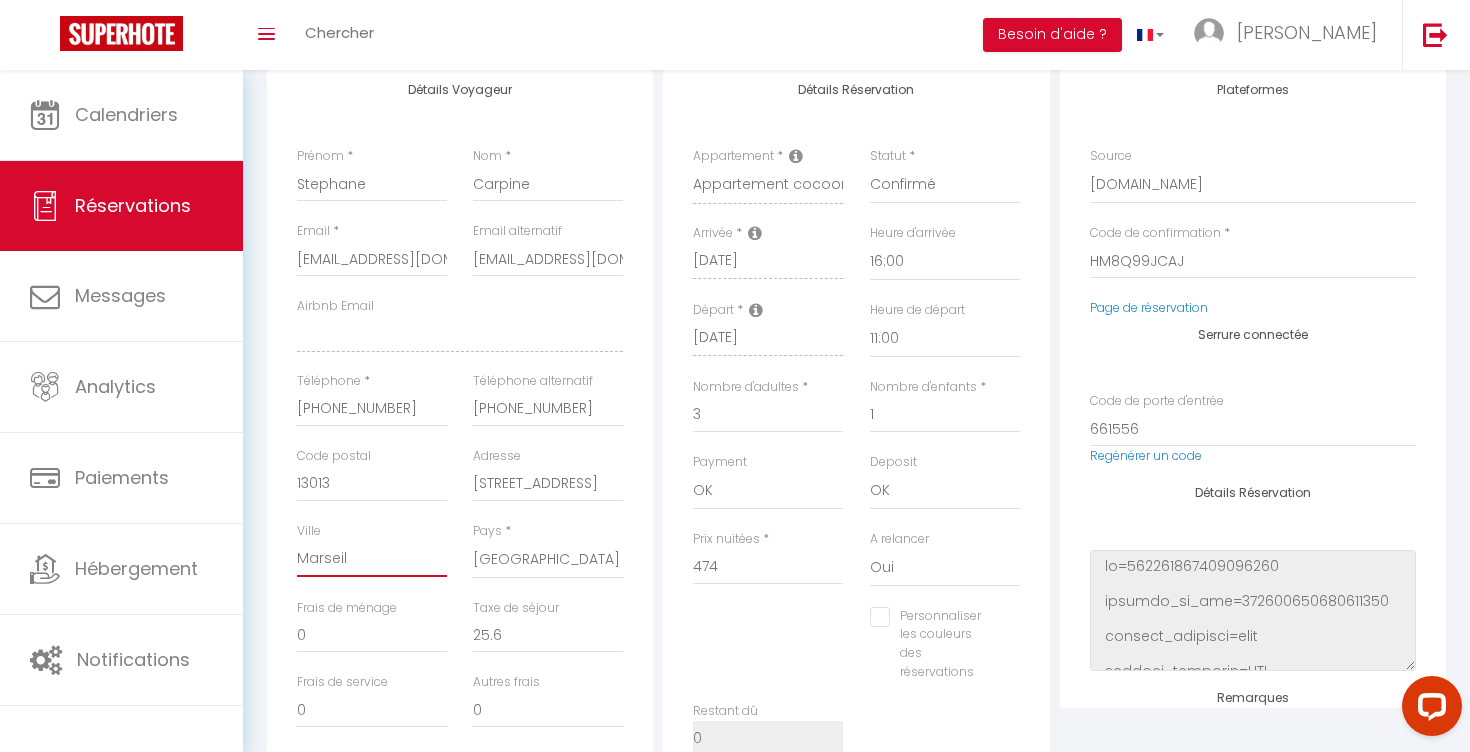 checkbox on "false" 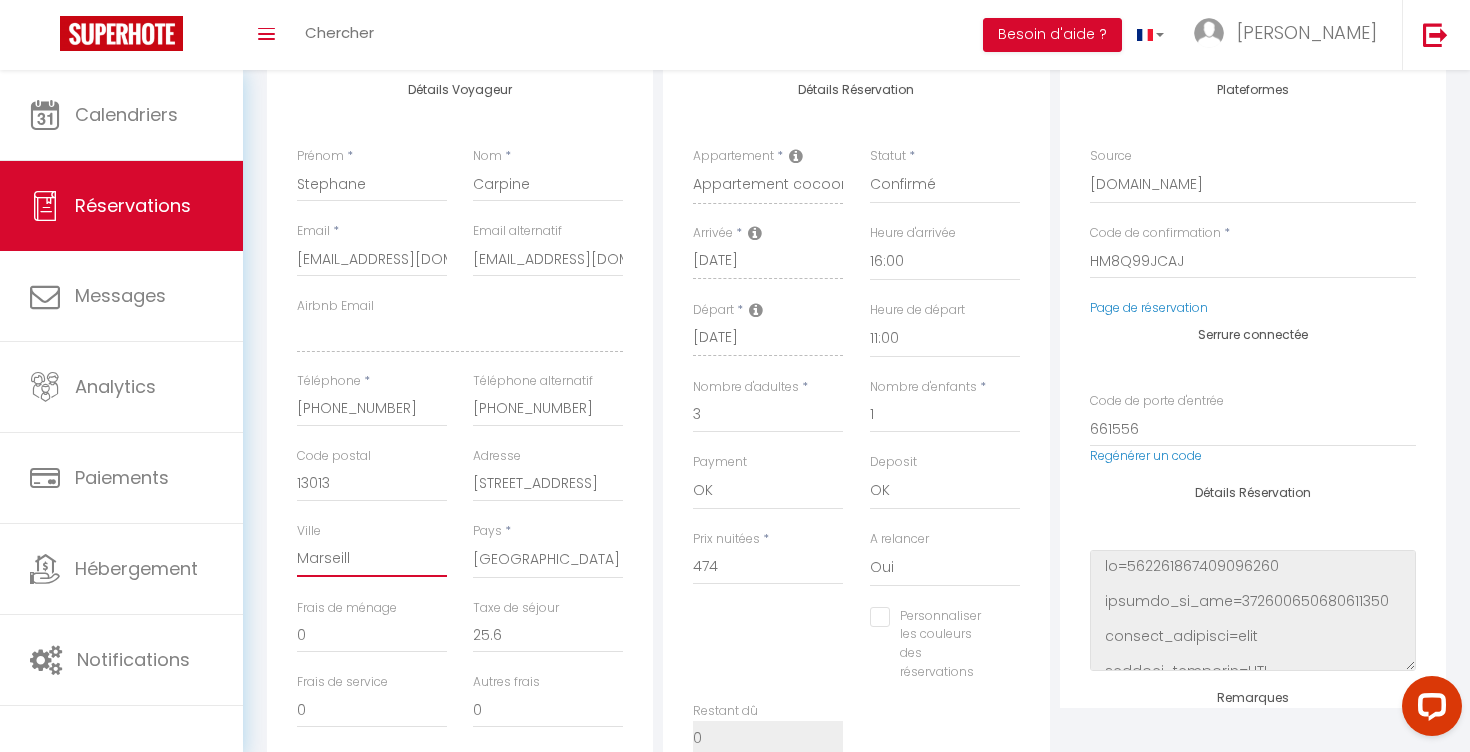 checkbox on "false" 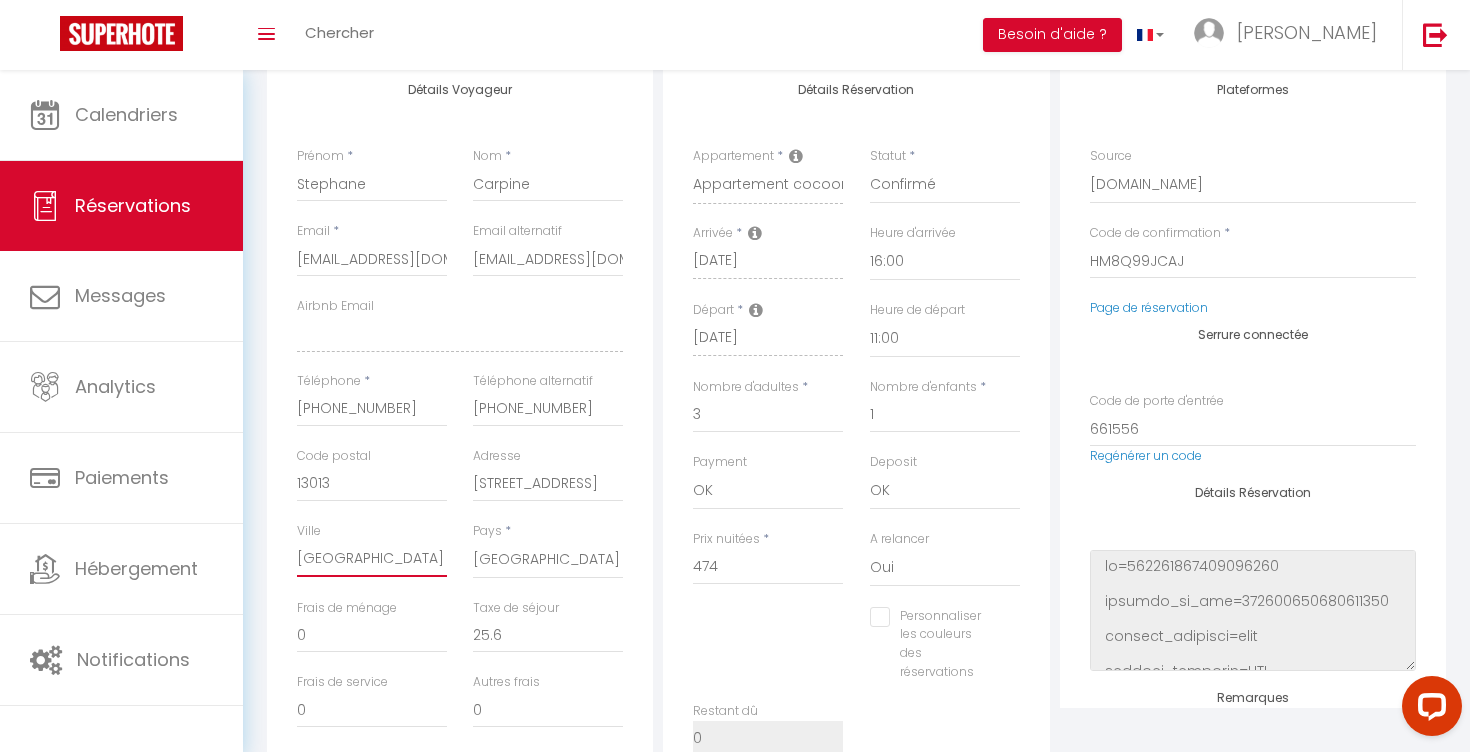 checkbox on "false" 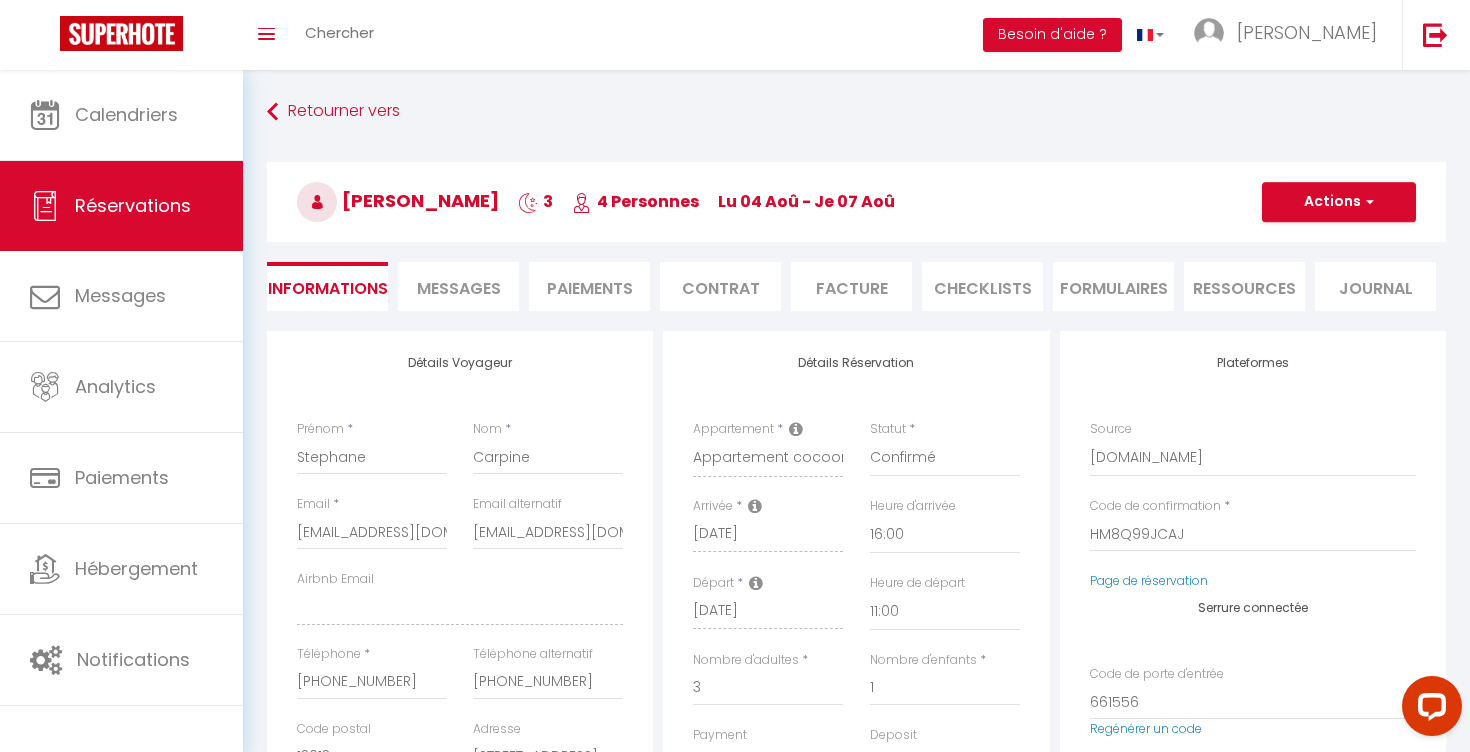 scroll, scrollTop: 0, scrollLeft: 0, axis: both 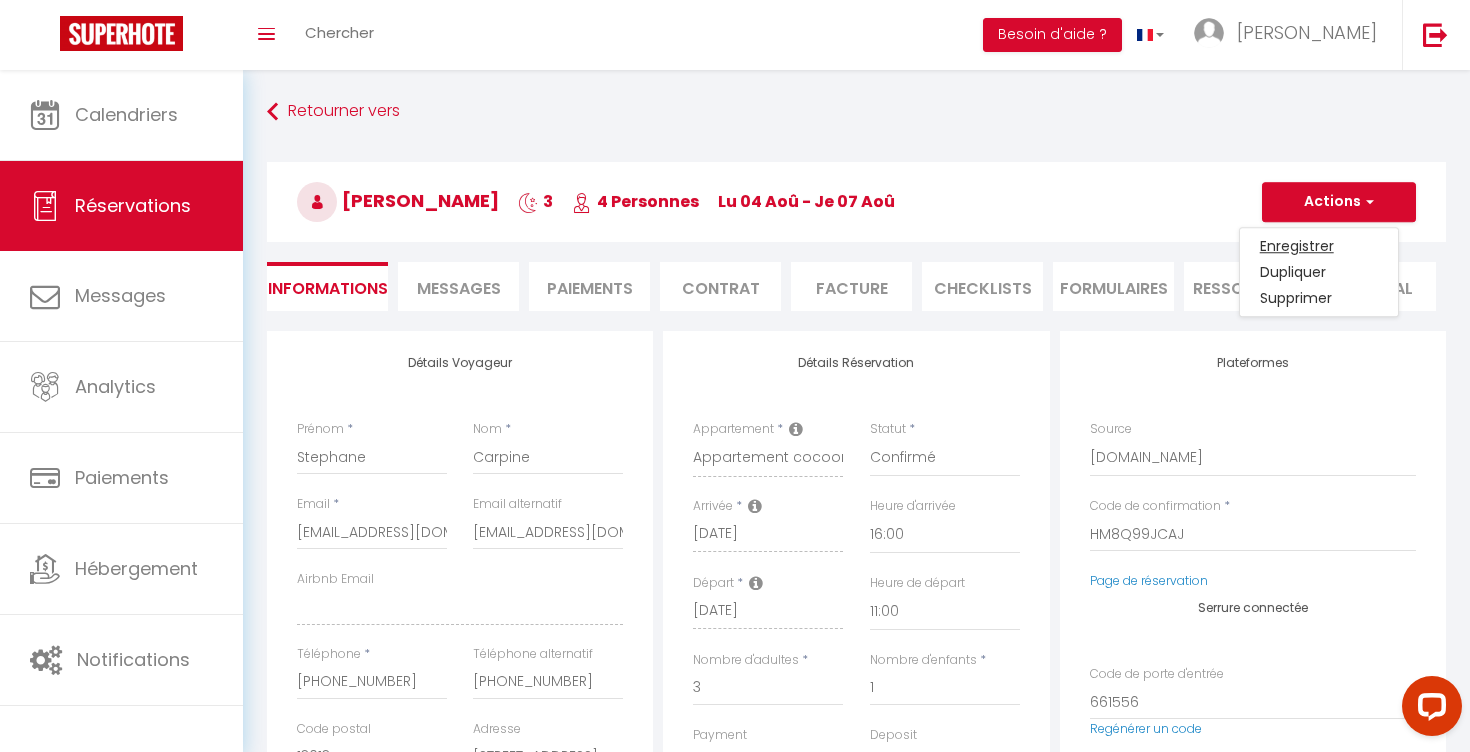 click on "Enregistrer" at bounding box center [1319, 246] 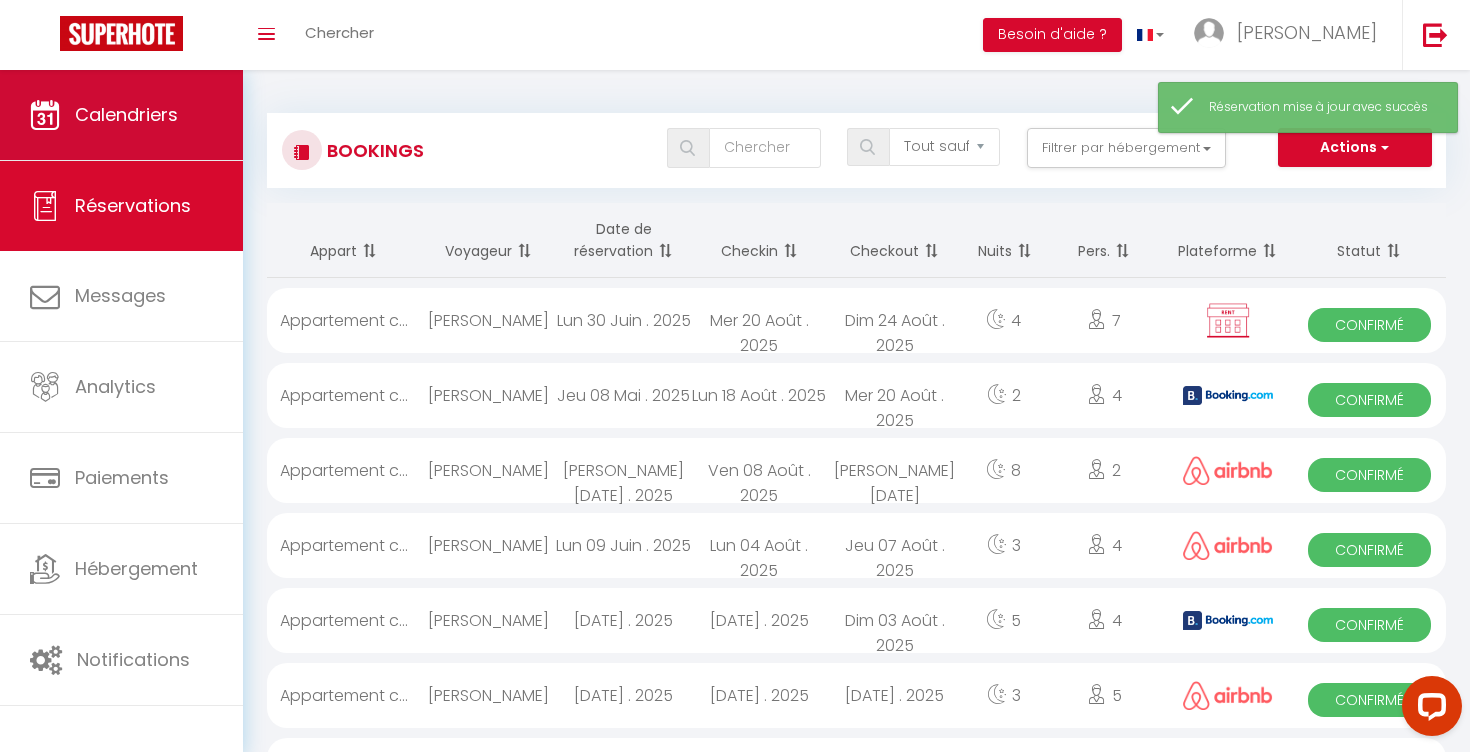 click on "Calendriers" at bounding box center (121, 115) 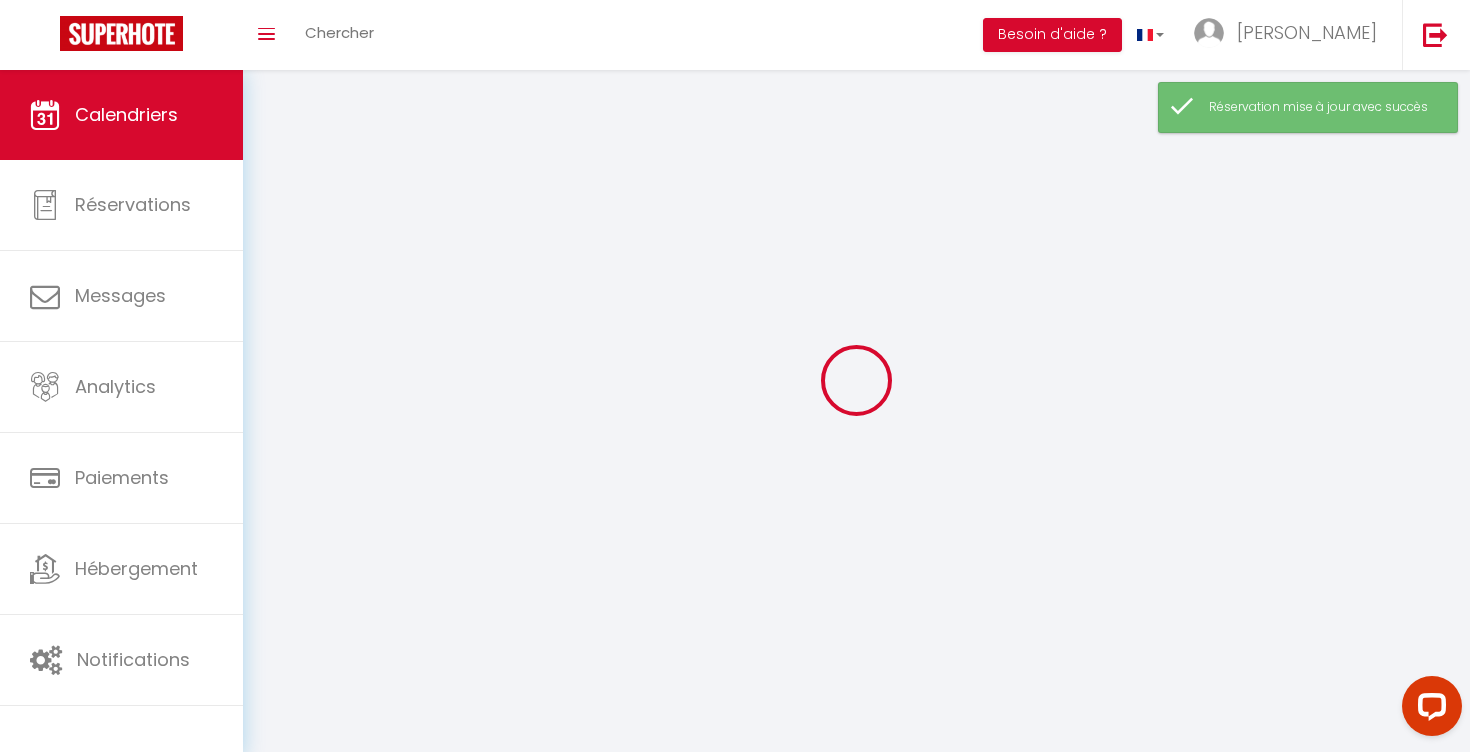select 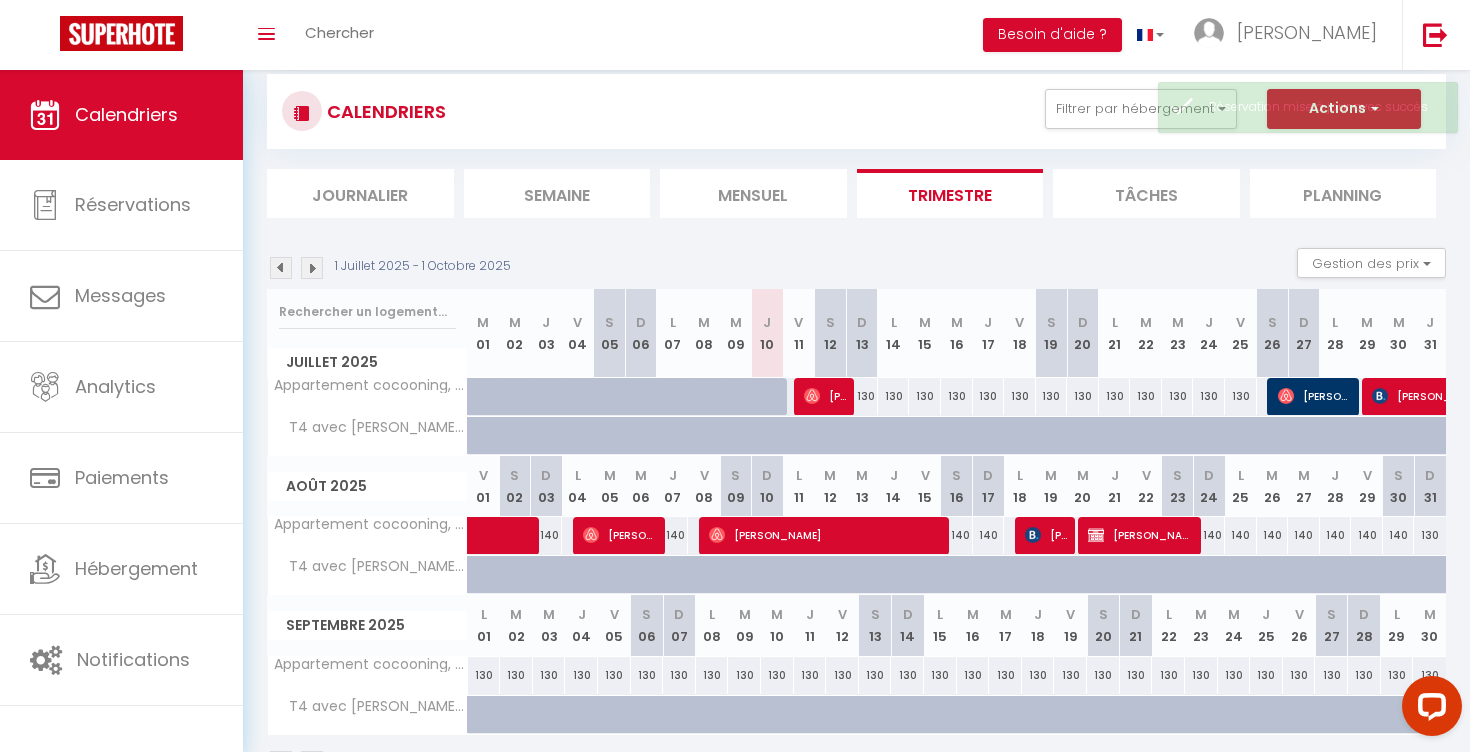 scroll, scrollTop: 40, scrollLeft: 0, axis: vertical 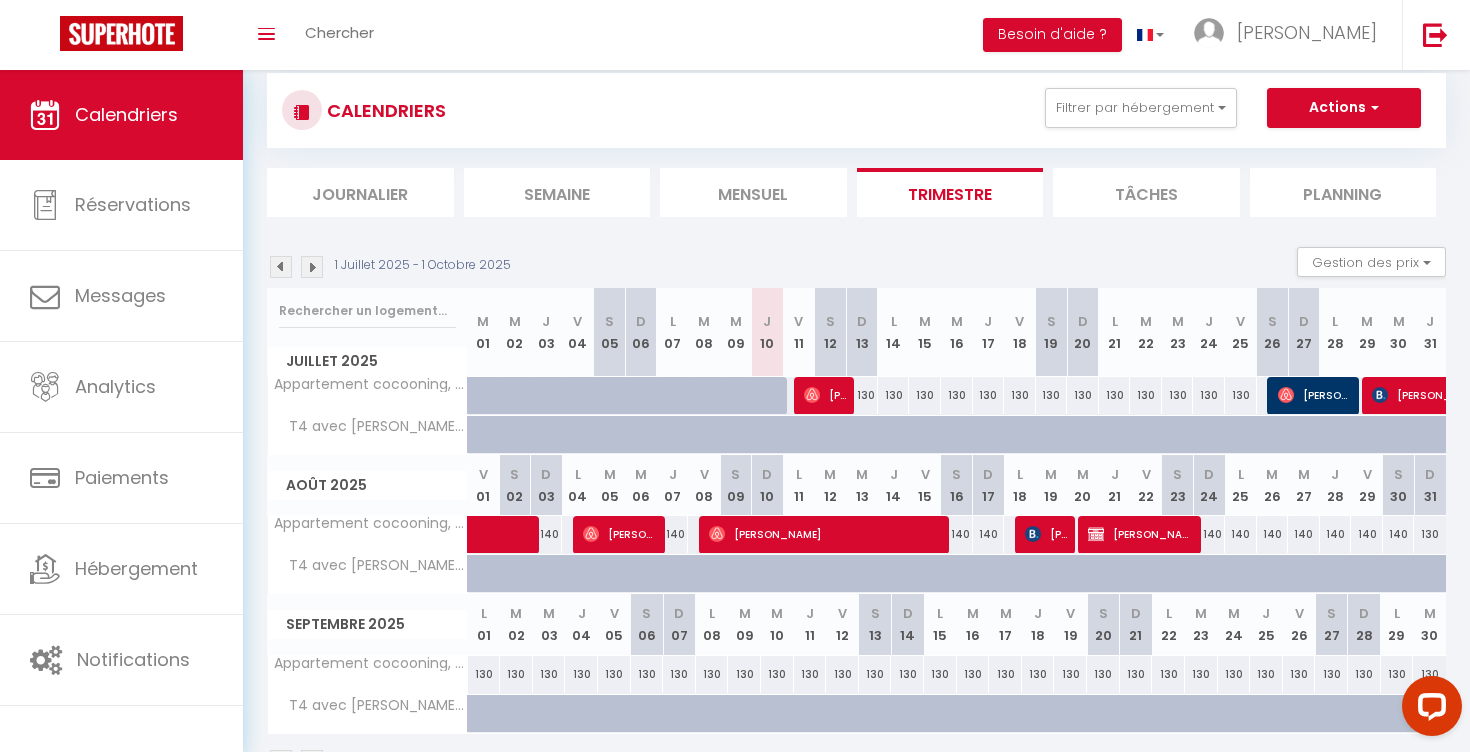 click on "[PERSON_NAME]" at bounding box center [620, 534] 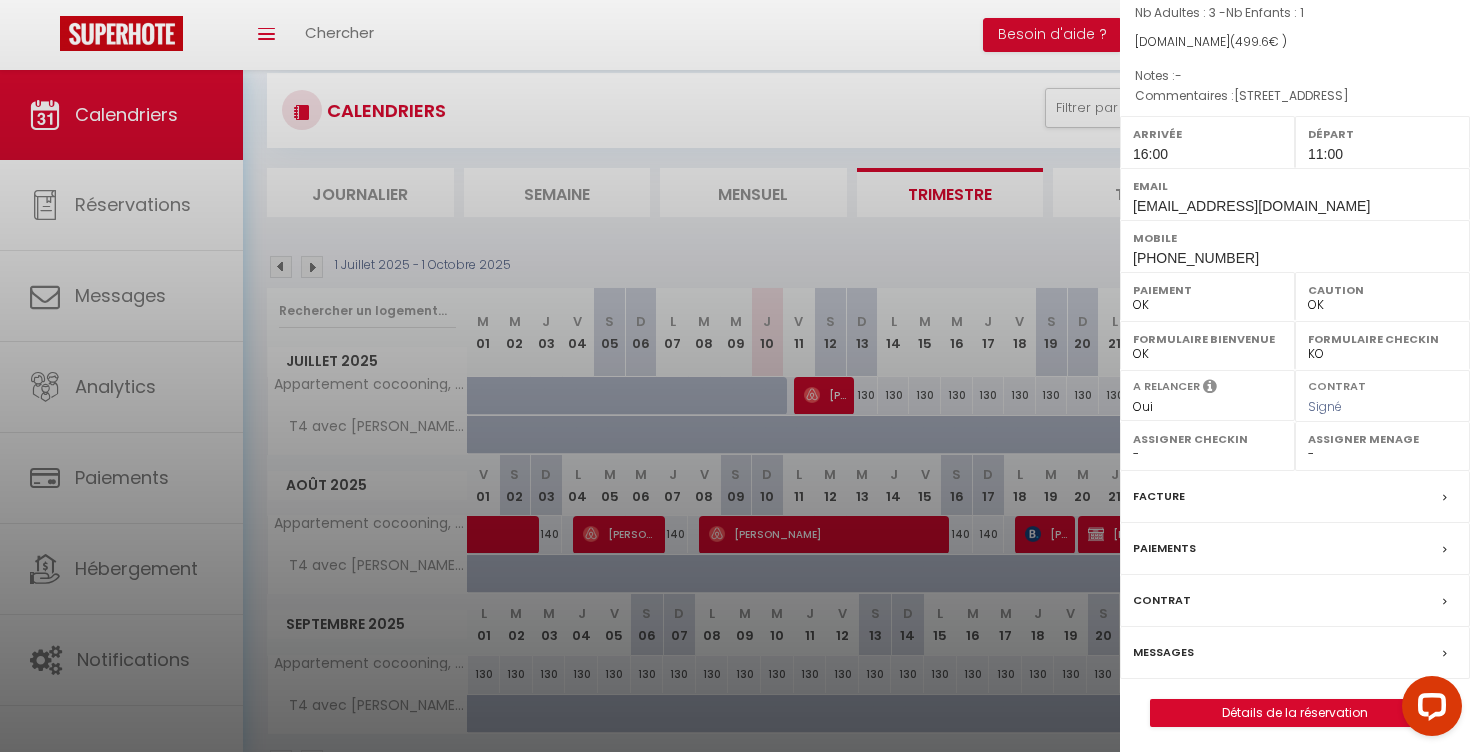 scroll, scrollTop: 174, scrollLeft: 0, axis: vertical 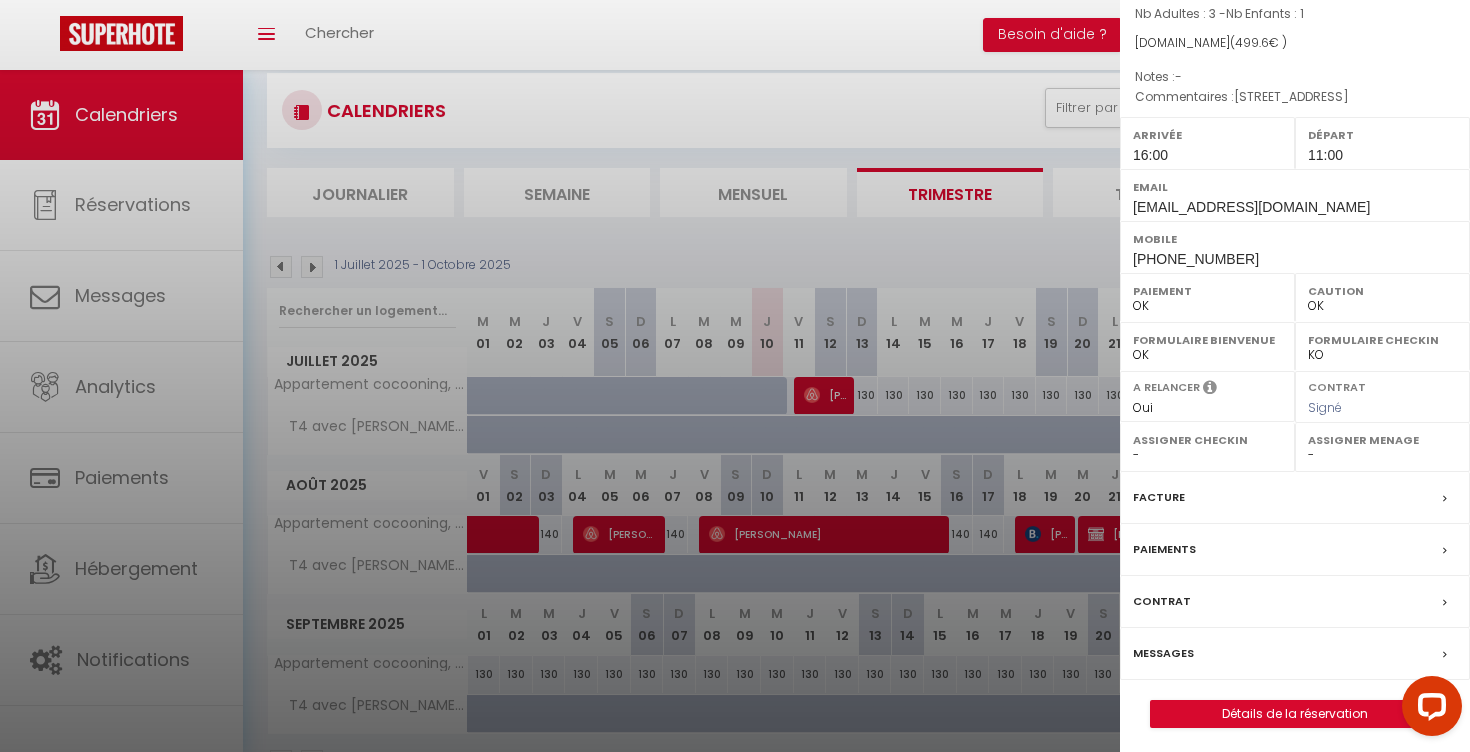 click on "Détails de la réservation" at bounding box center (1295, 714) 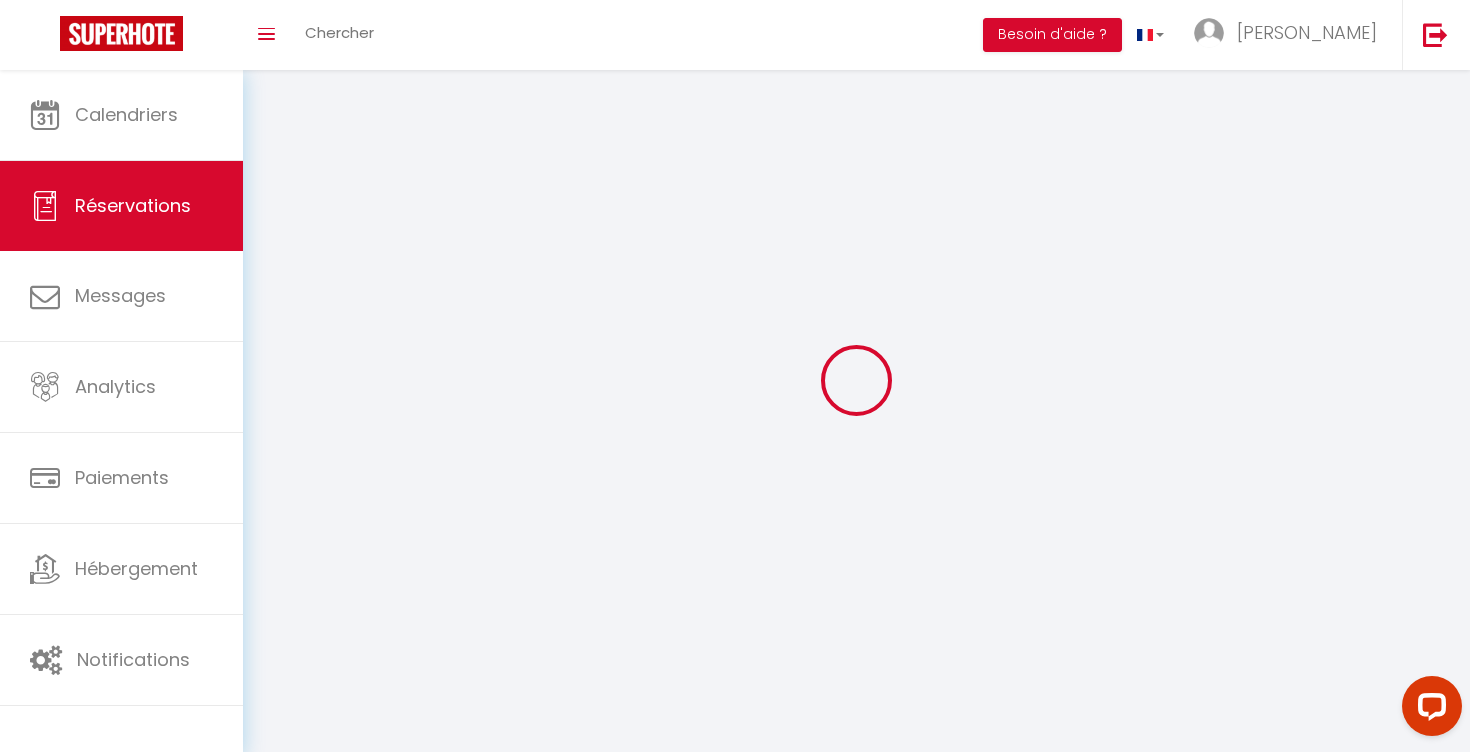 type on "Stephane" 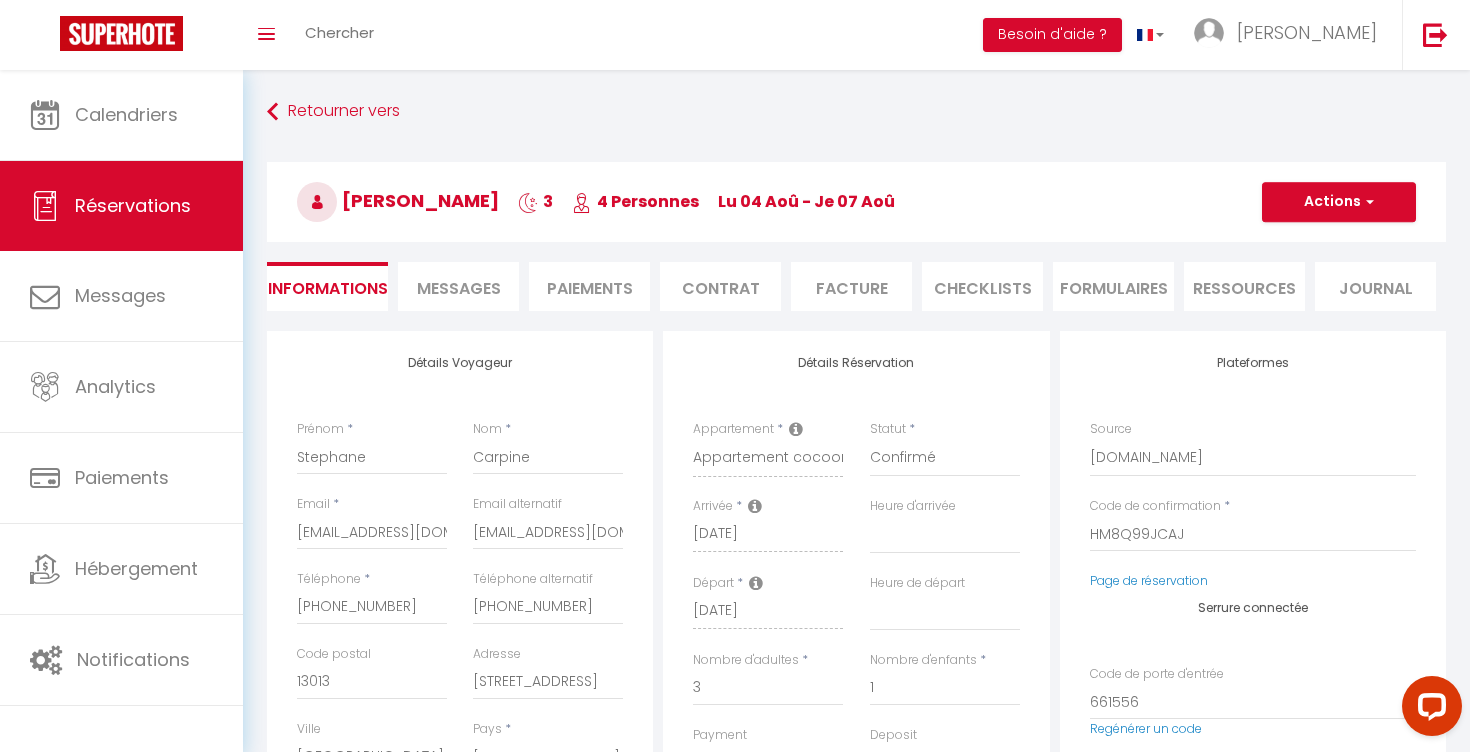 type on "25.6" 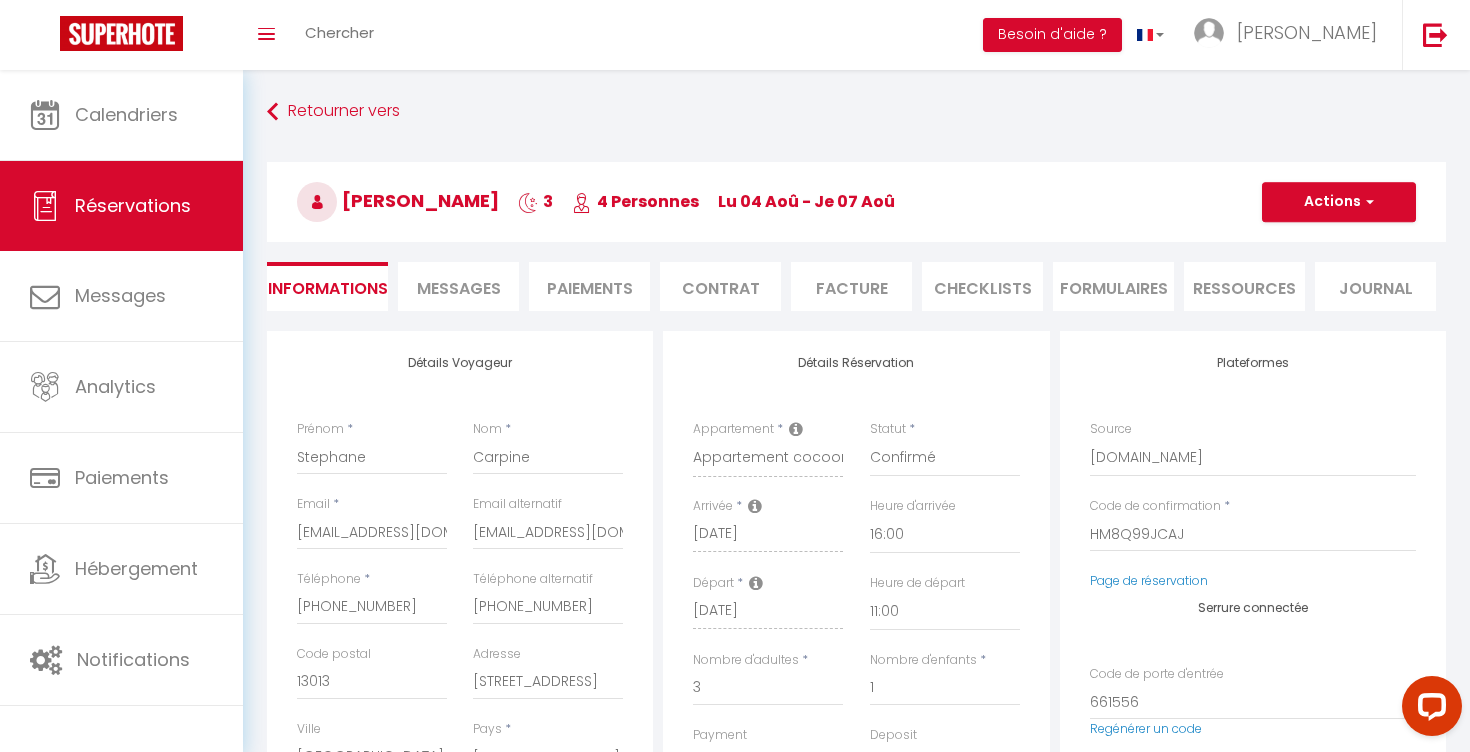 click on "Messages" at bounding box center [459, 288] 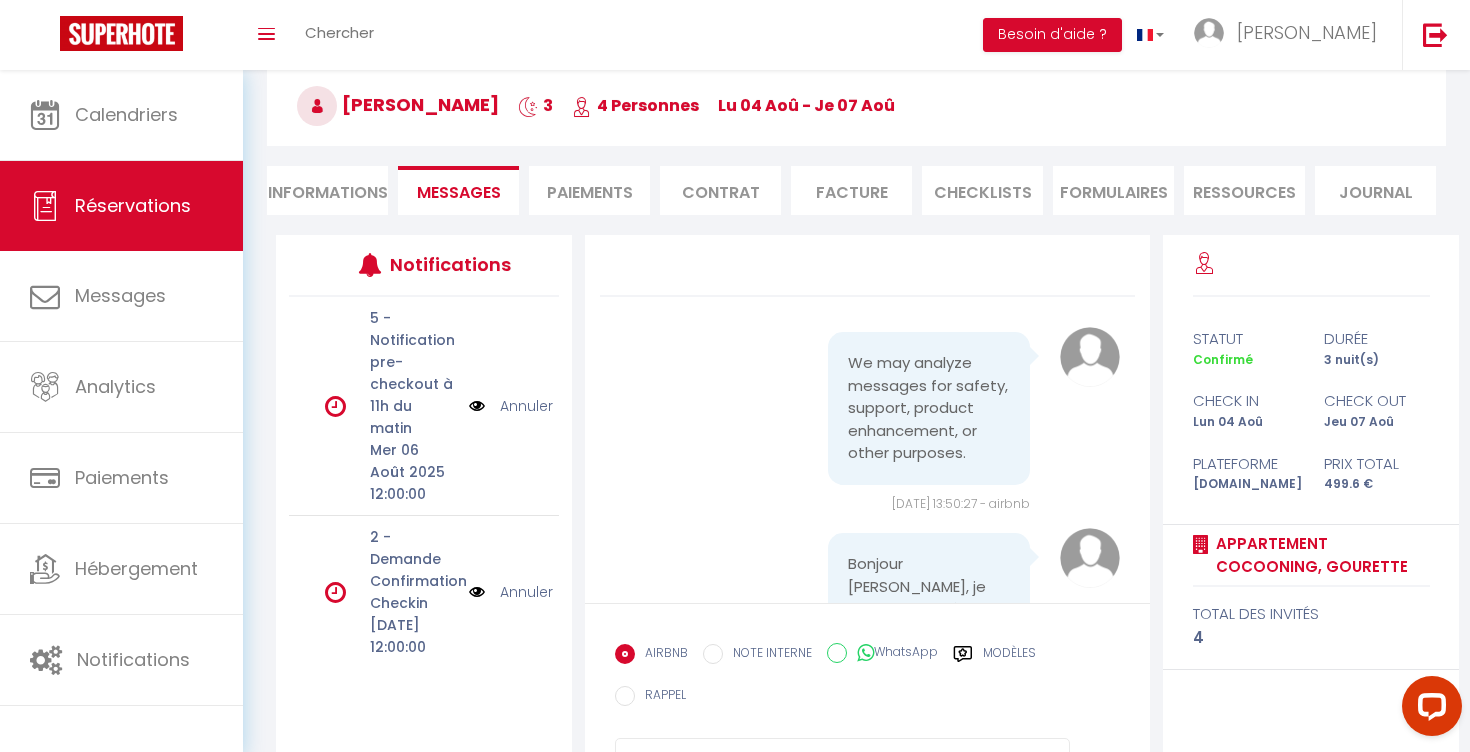 scroll, scrollTop: 110, scrollLeft: 0, axis: vertical 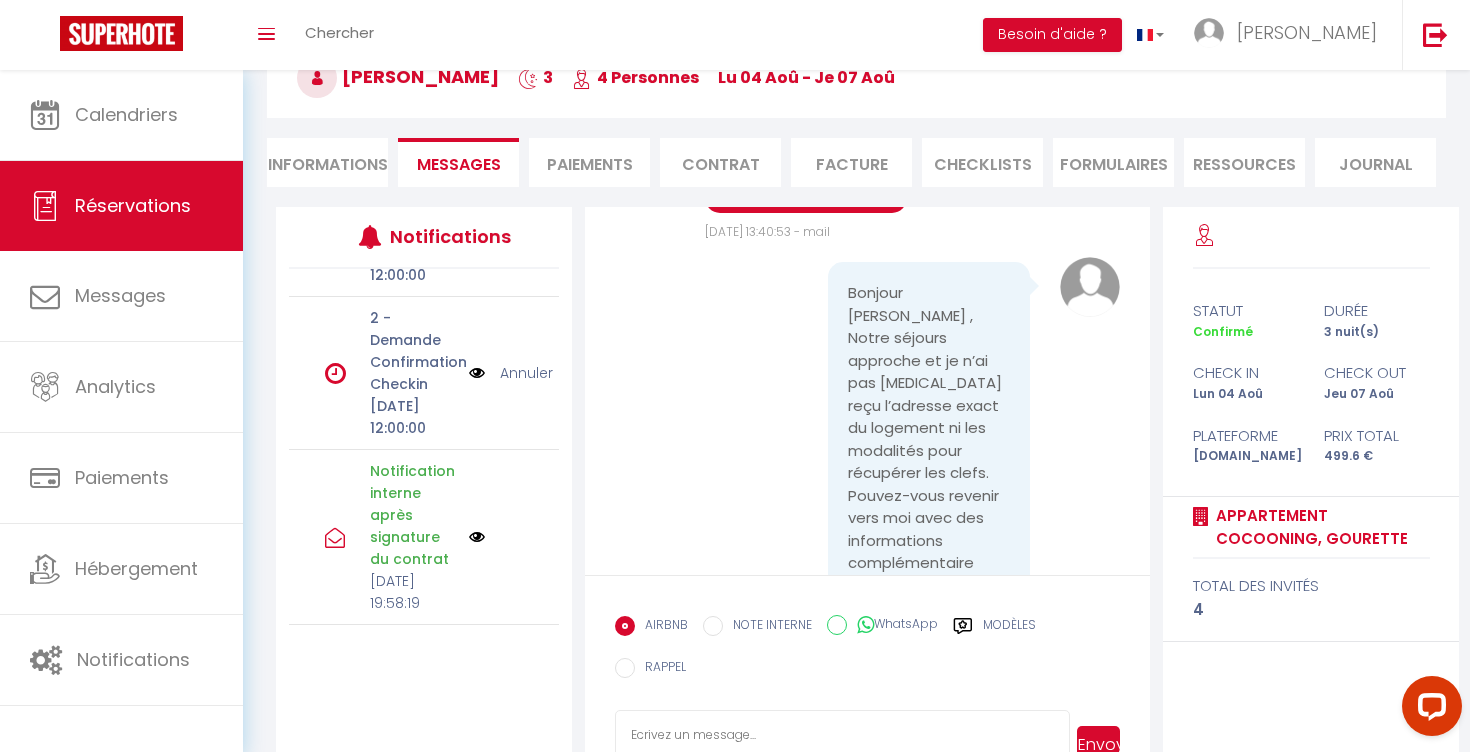 click at bounding box center [335, 373] 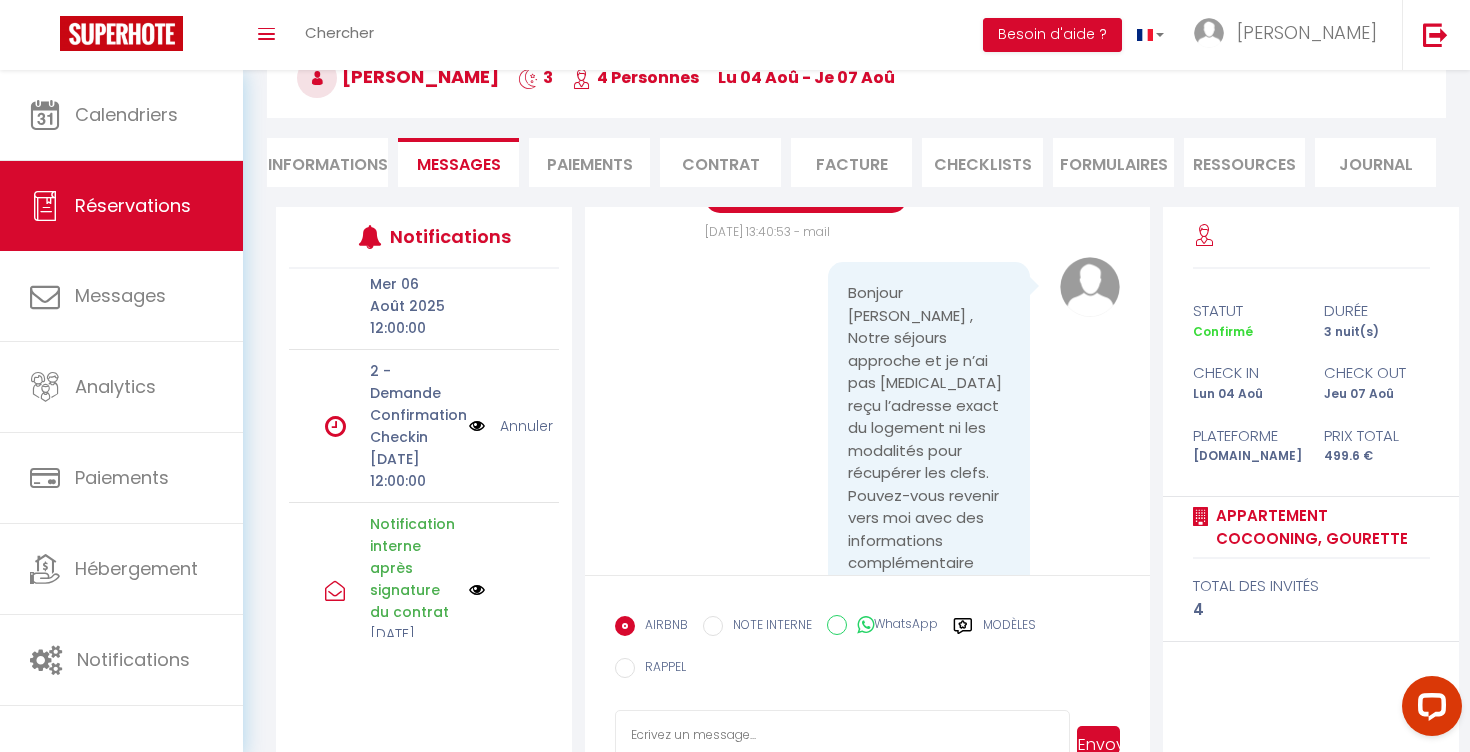 scroll, scrollTop: 128, scrollLeft: 0, axis: vertical 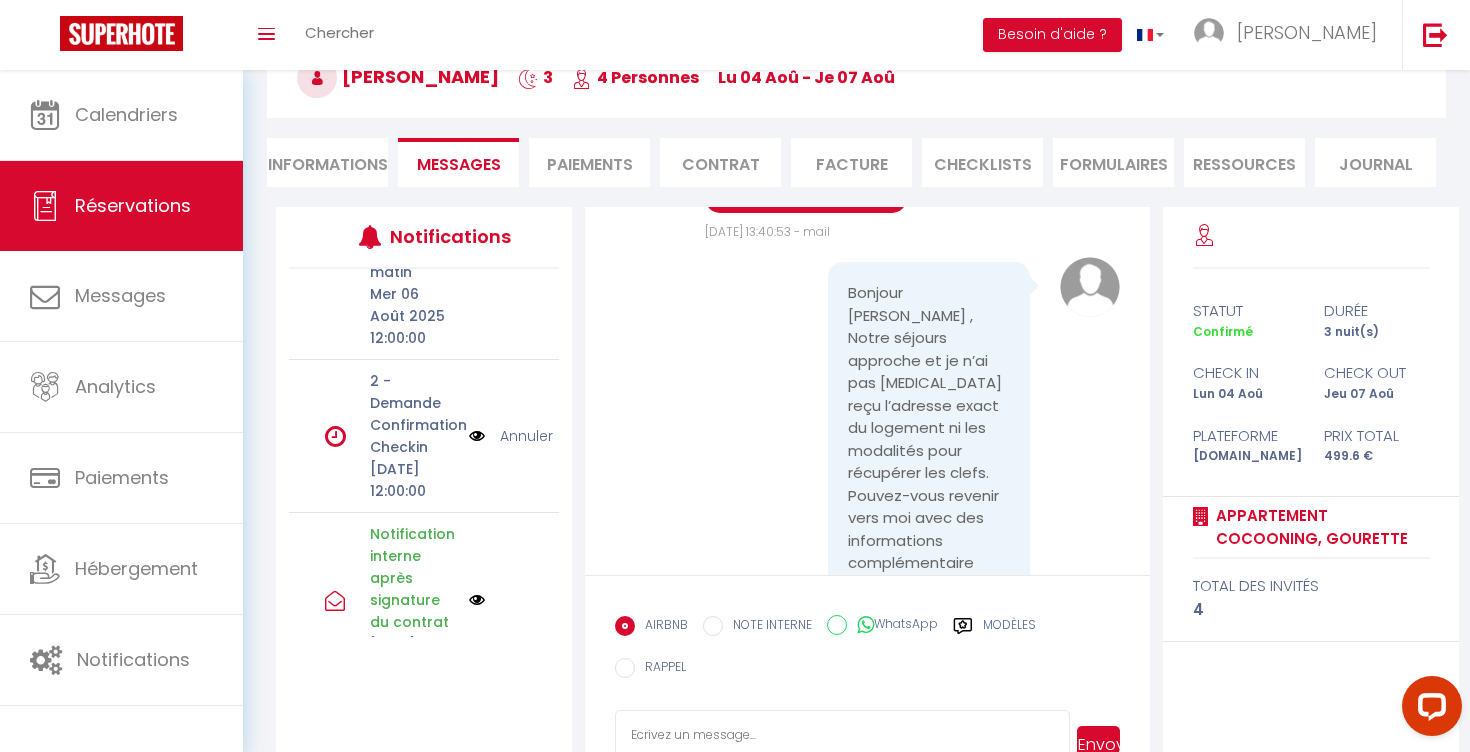 click at bounding box center [477, 436] 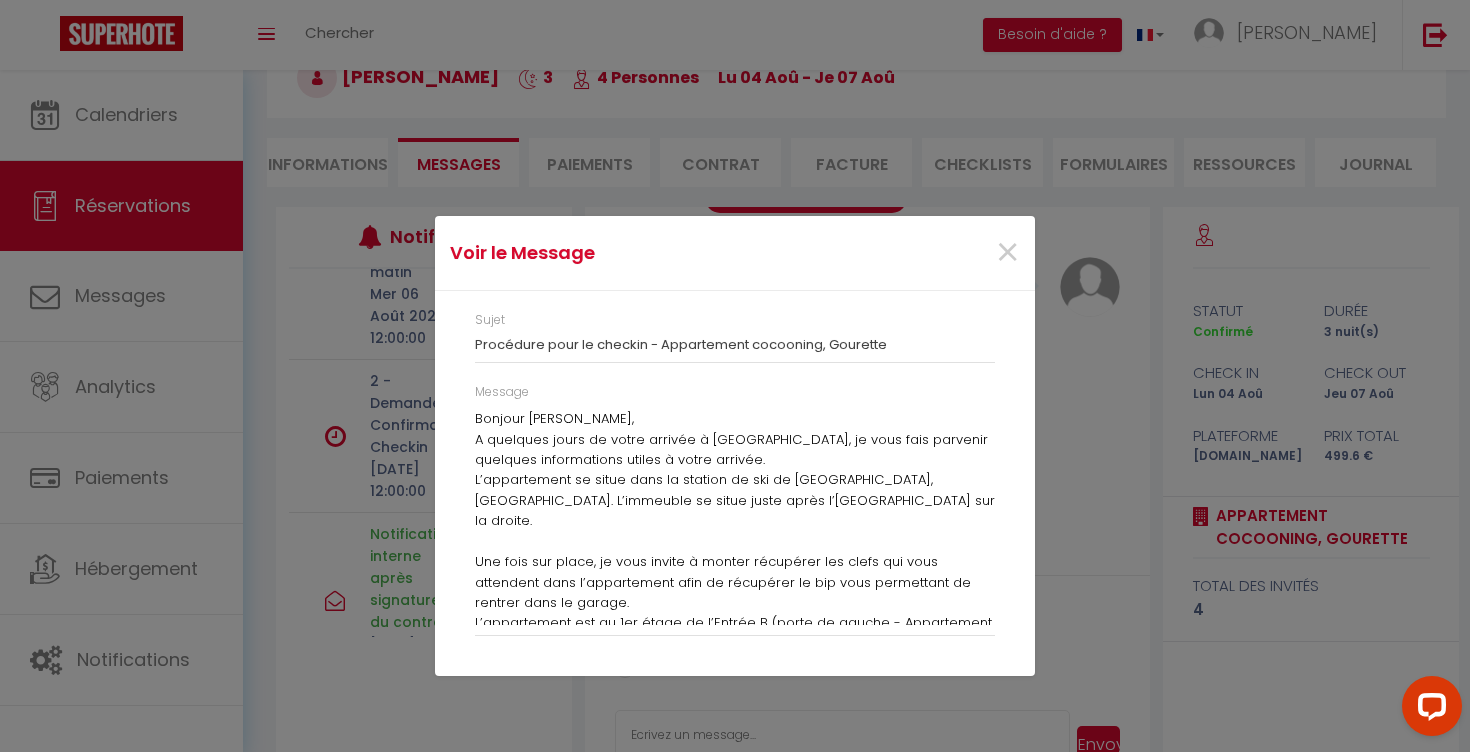 scroll, scrollTop: 0, scrollLeft: 0, axis: both 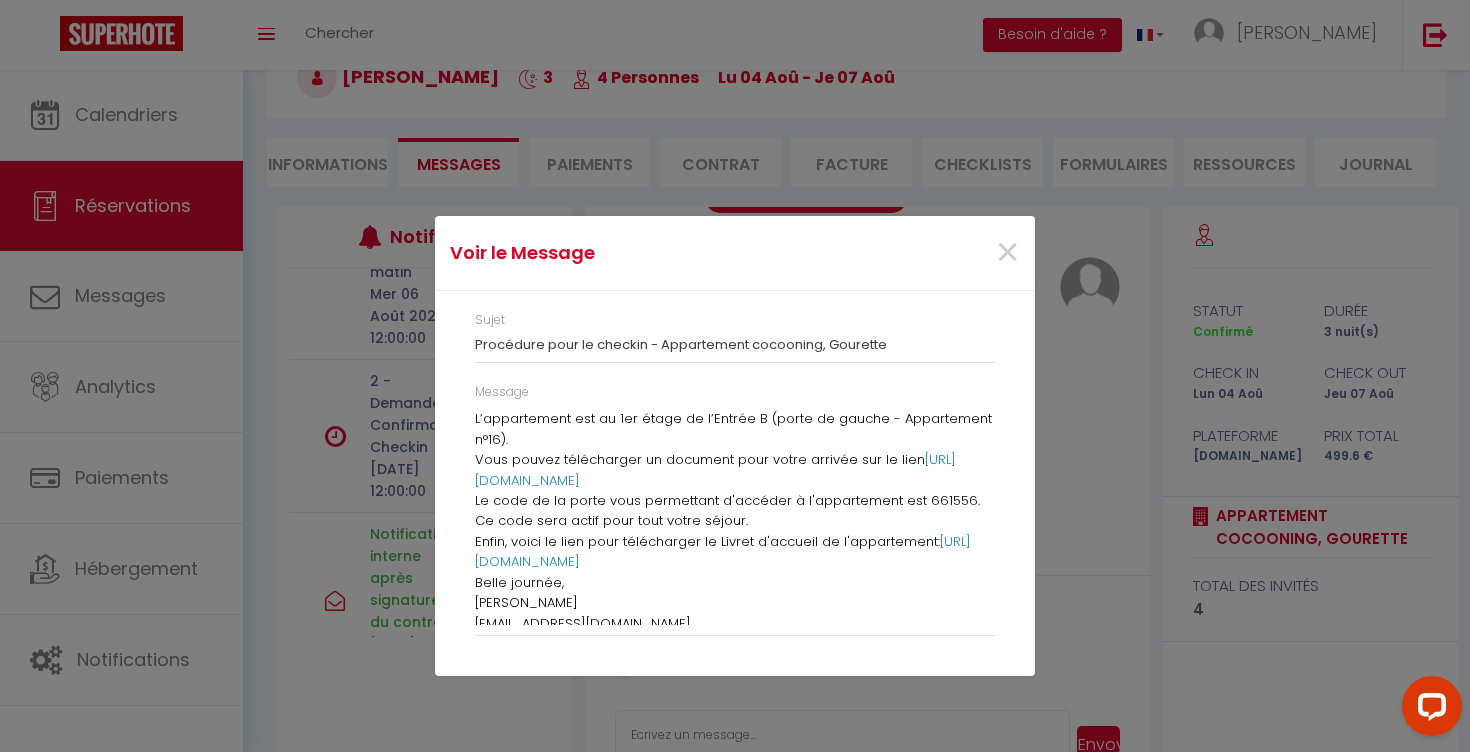 drag, startPoint x: 476, startPoint y: 413, endPoint x: 530, endPoint y: 634, distance: 227.50165 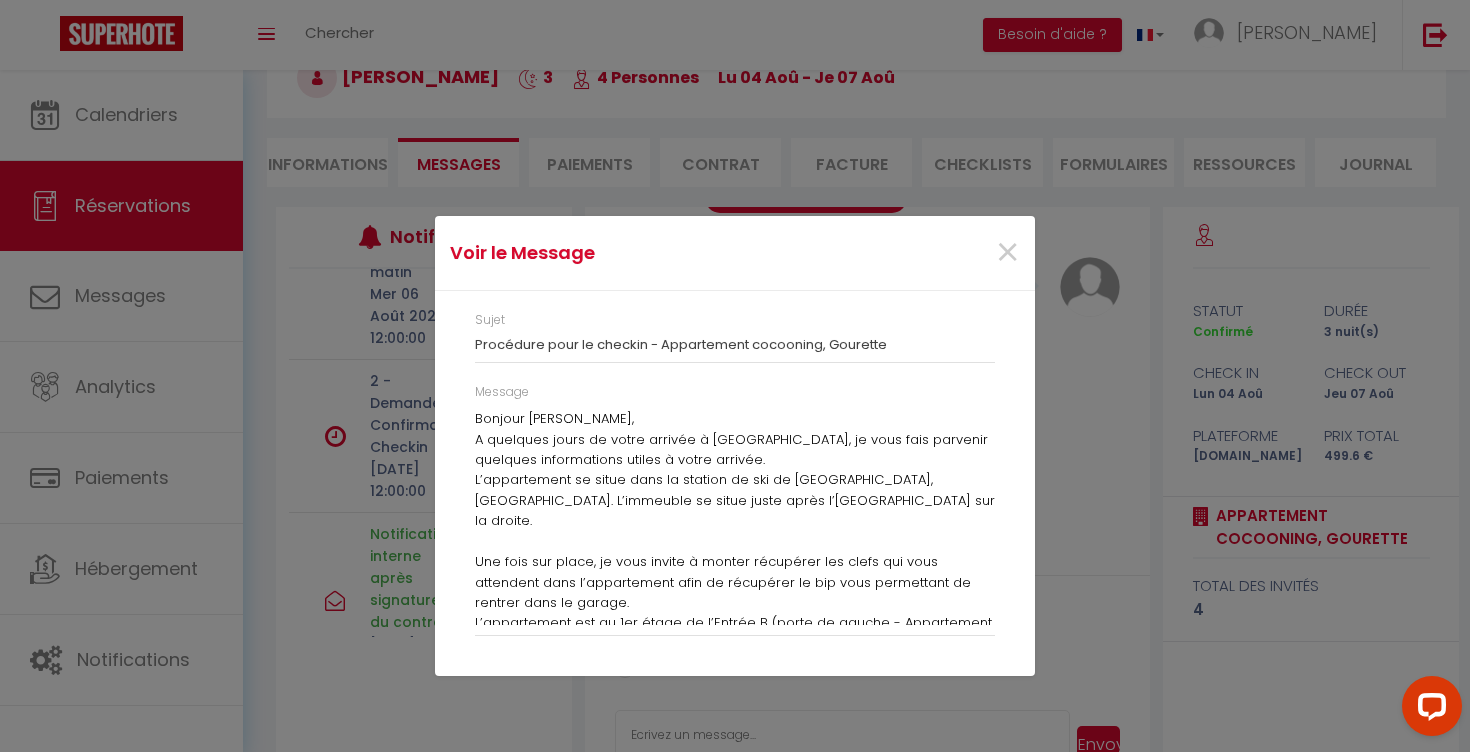 scroll, scrollTop: 0, scrollLeft: 0, axis: both 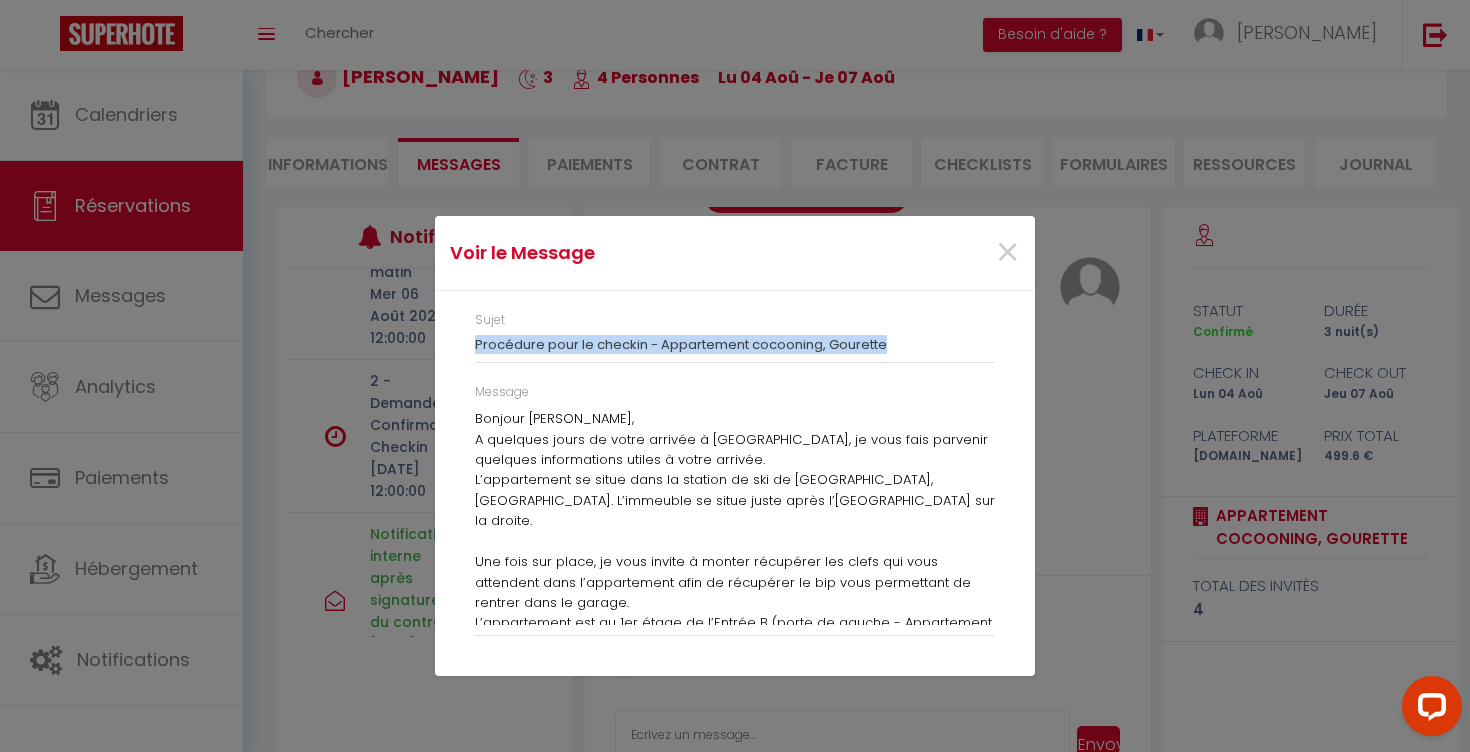drag, startPoint x: 475, startPoint y: 344, endPoint x: 879, endPoint y: 357, distance: 404.2091 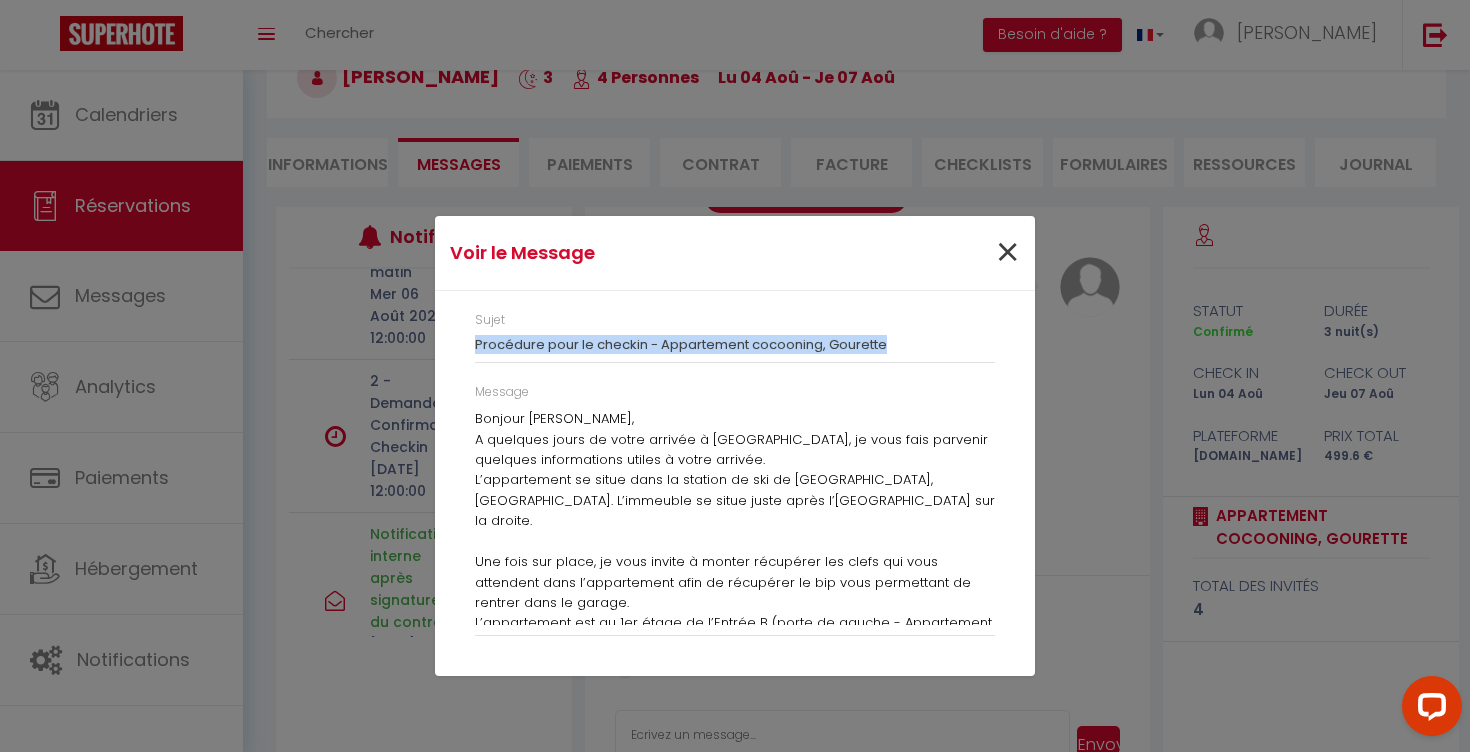 click on "×" at bounding box center [1007, 253] 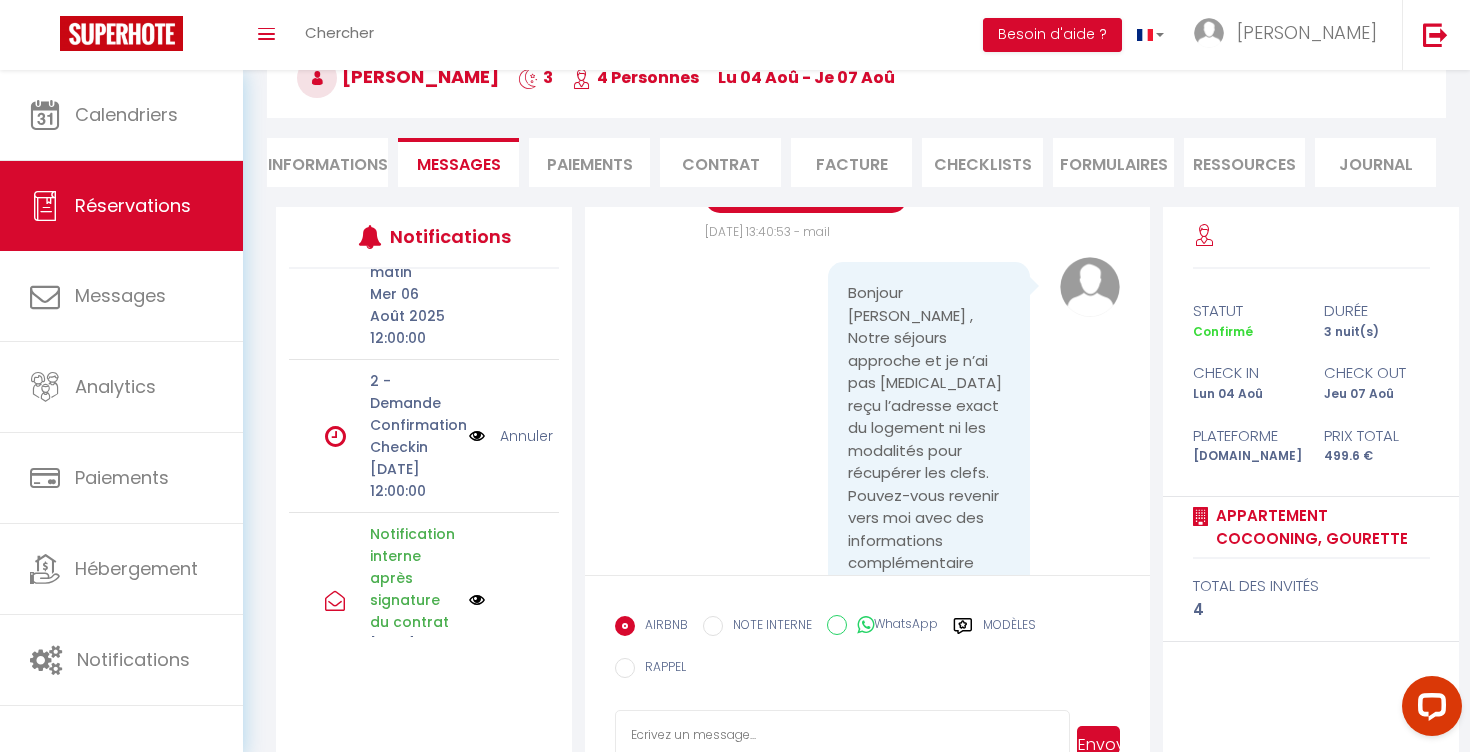 click on "Informations" at bounding box center (327, 162) 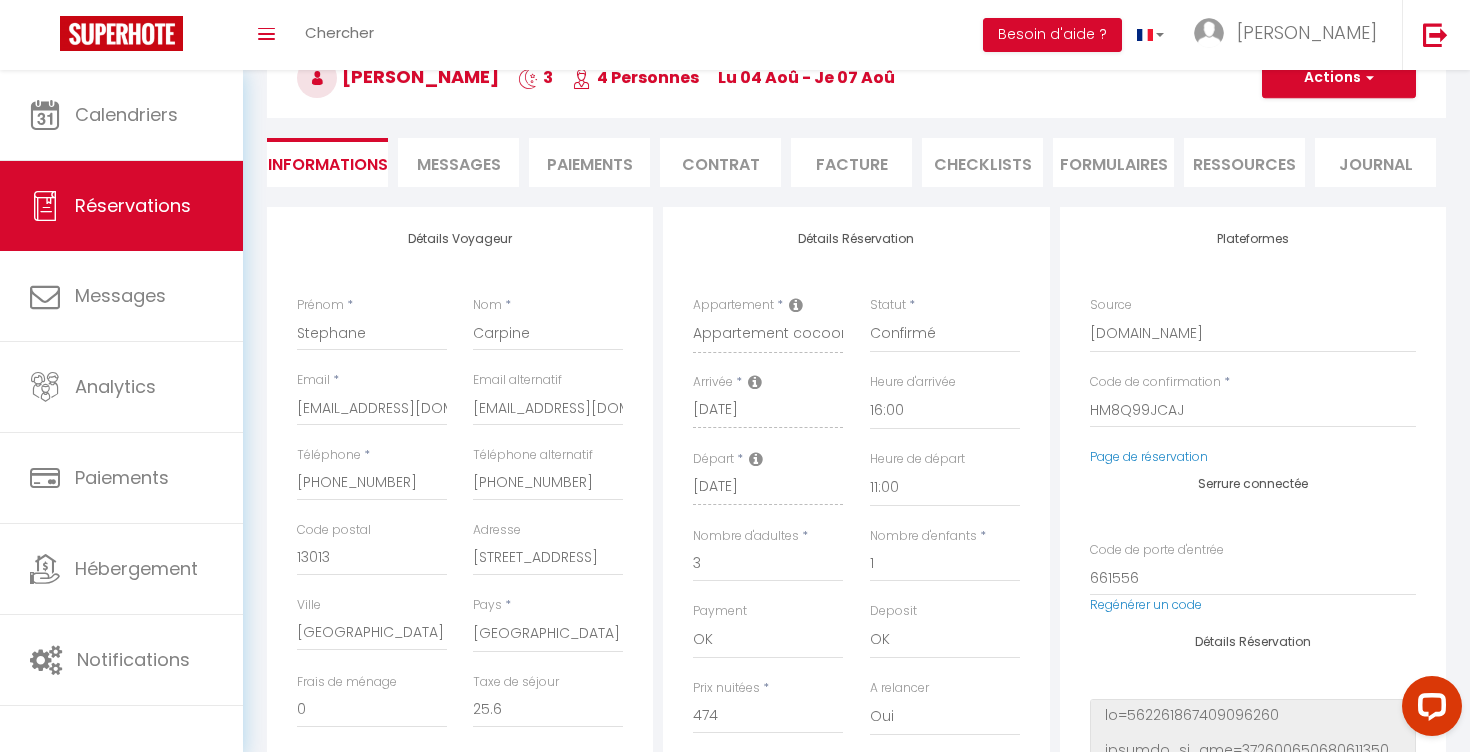 click on "Messages" at bounding box center [459, 164] 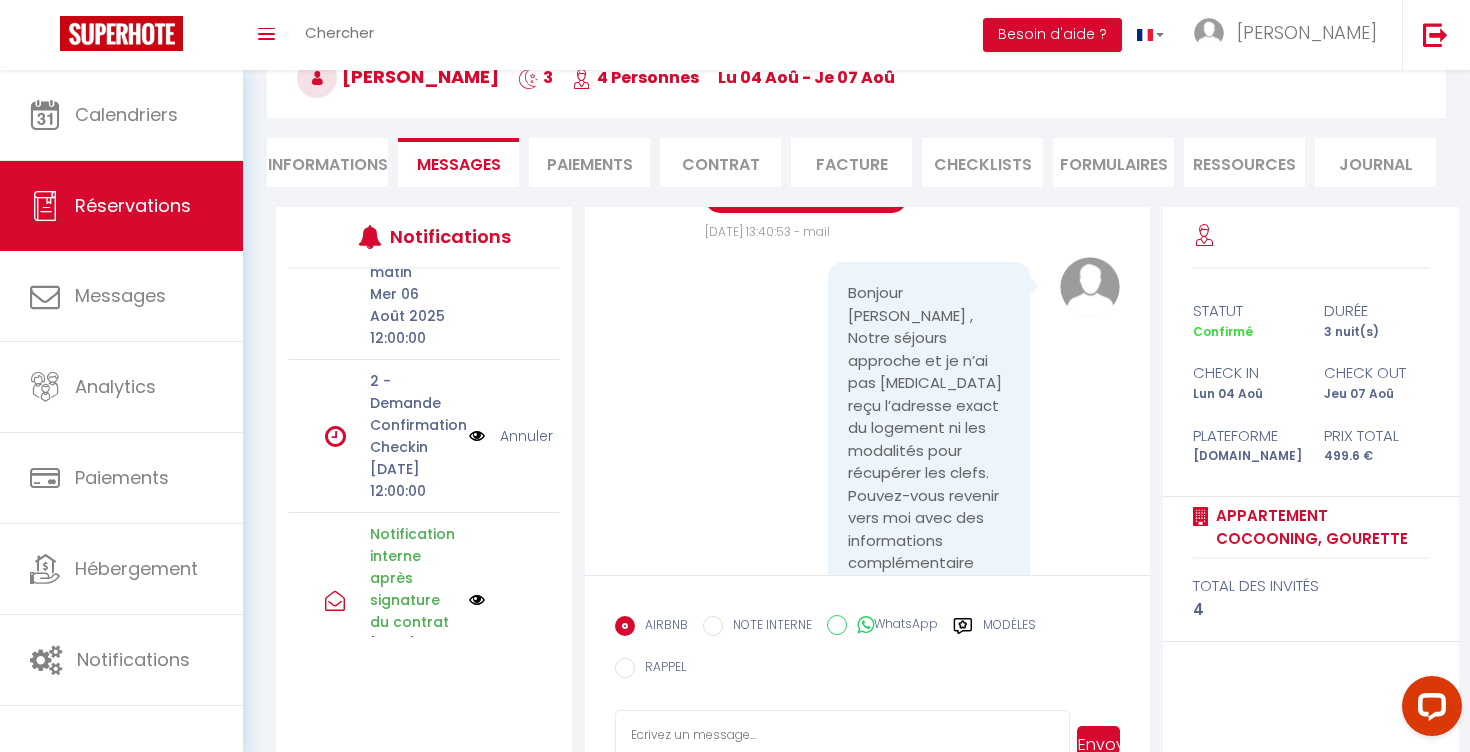 click on "Informations" at bounding box center [327, 162] 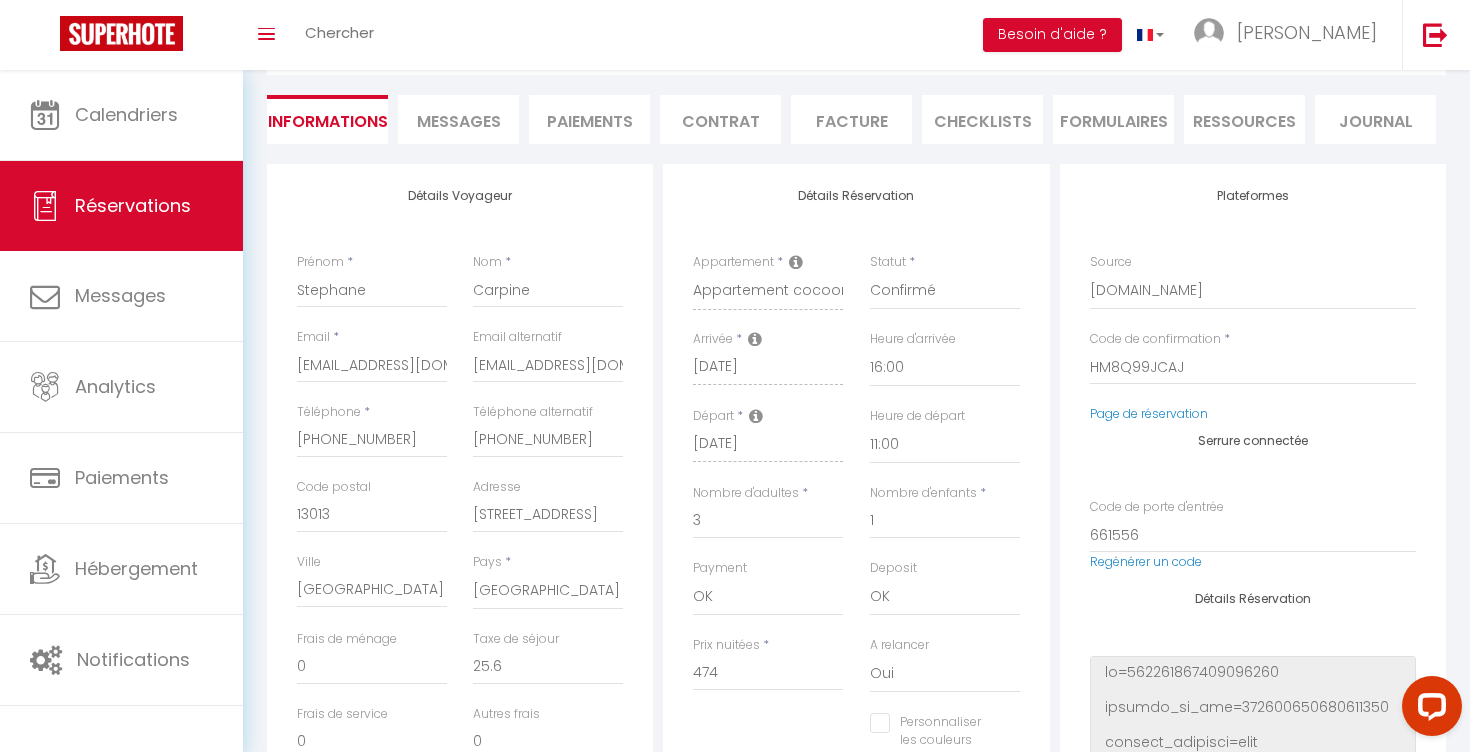 scroll, scrollTop: 175, scrollLeft: 0, axis: vertical 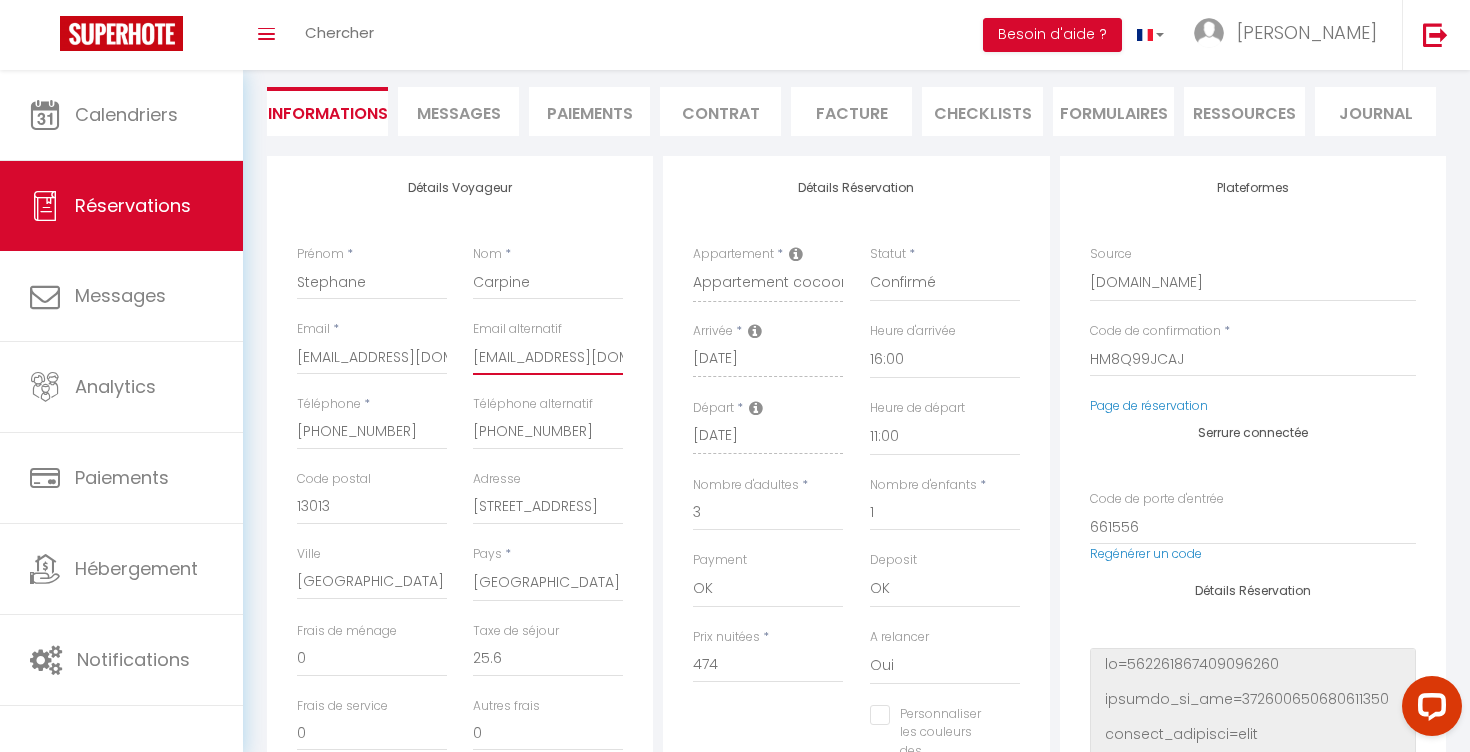 click on "[EMAIL_ADDRESS][DOMAIN_NAME]" at bounding box center (548, 357) 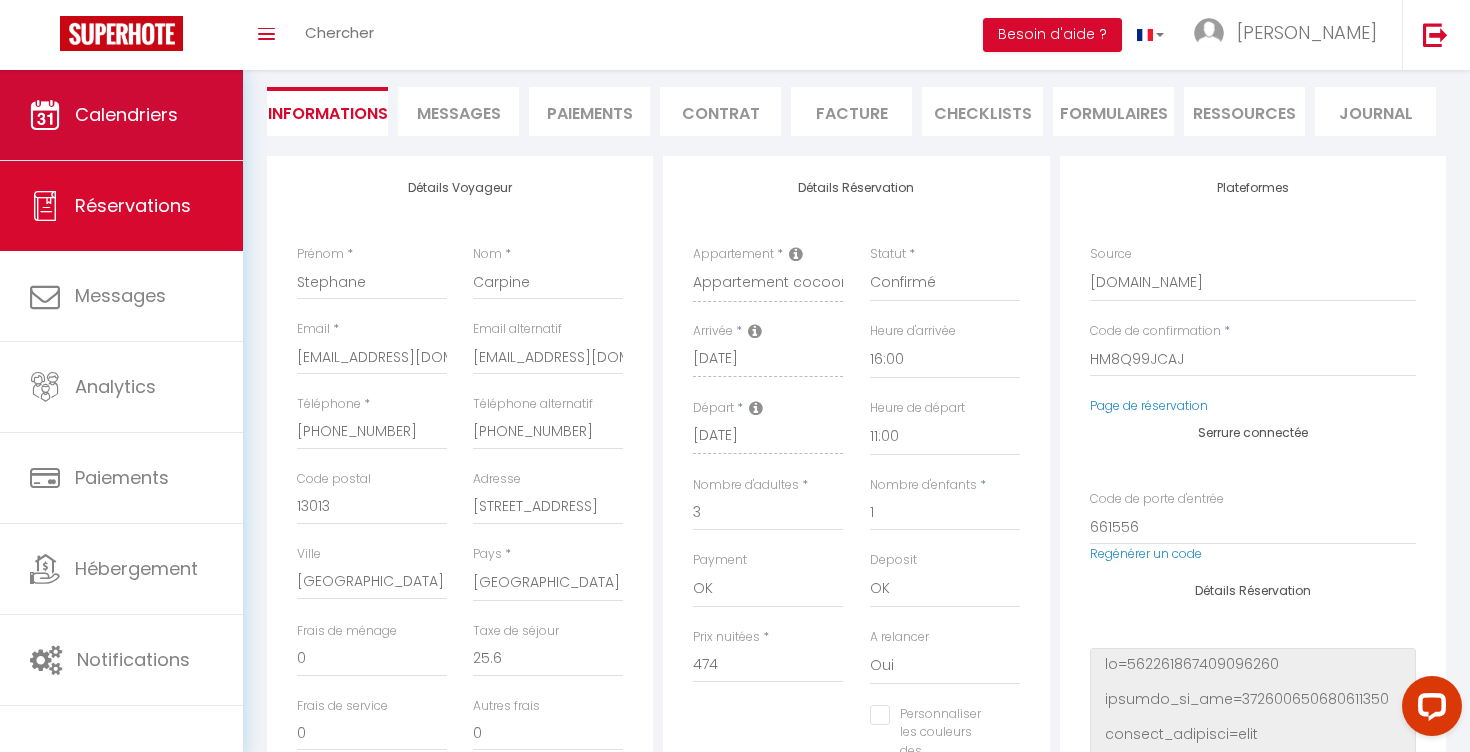 click on "Calendriers" at bounding box center (121, 115) 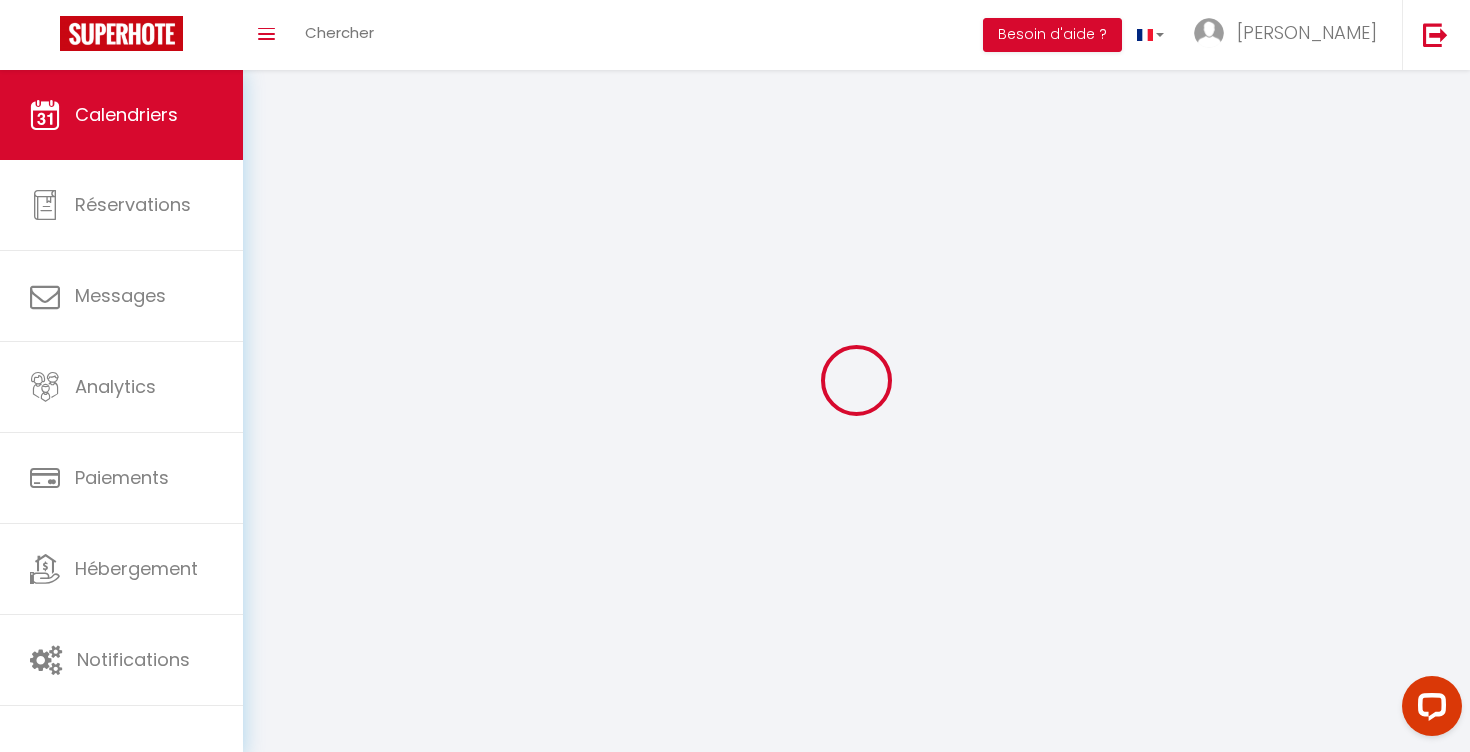 select 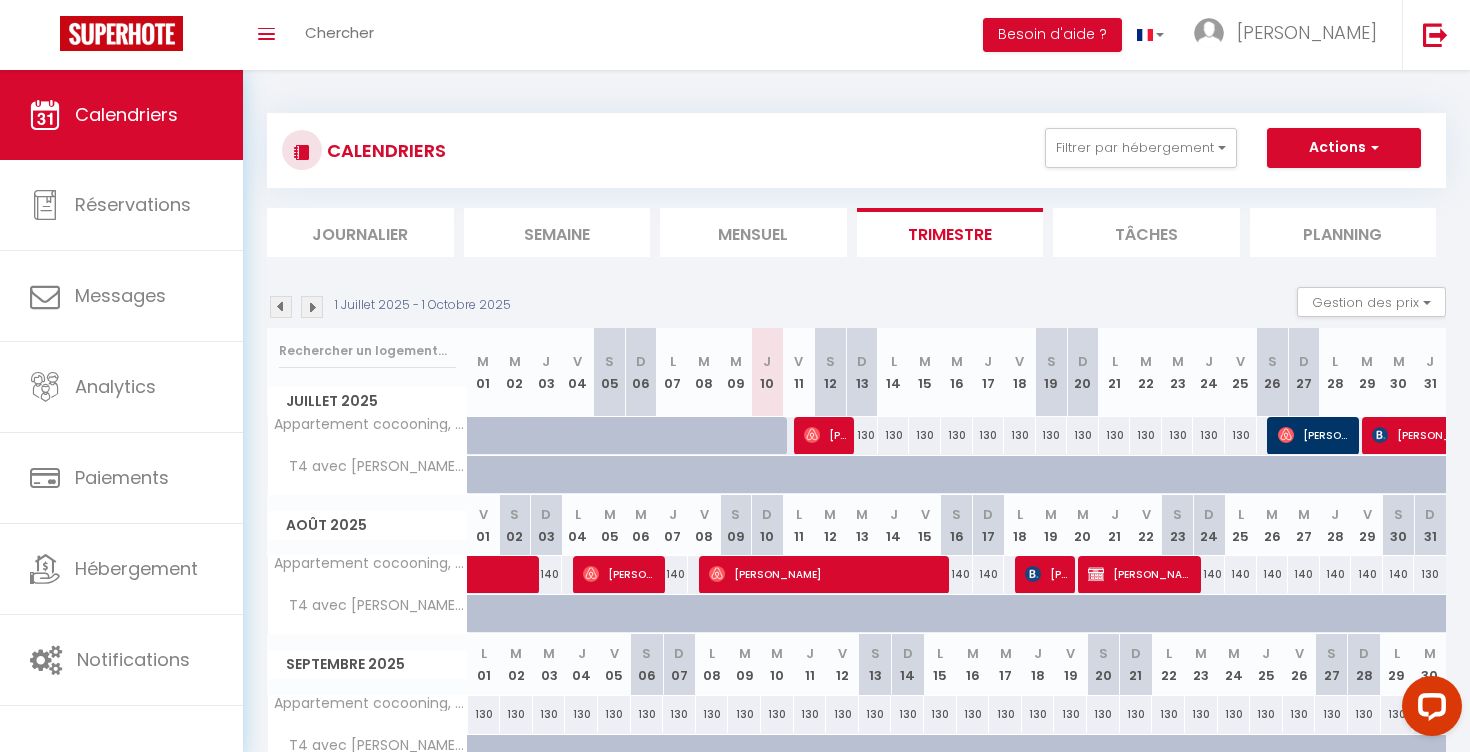 click on "[PERSON_NAME]" at bounding box center (1487, 435) 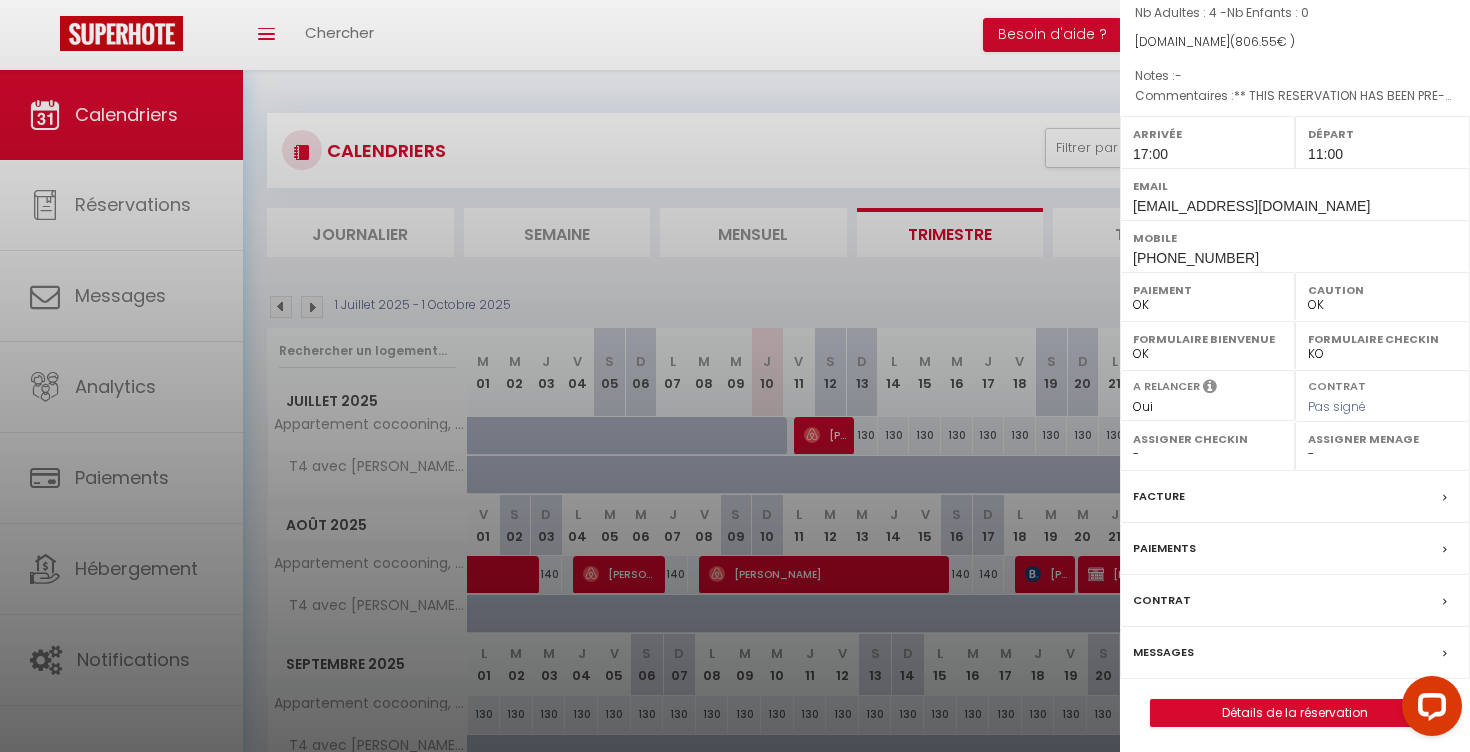 scroll, scrollTop: 174, scrollLeft: 0, axis: vertical 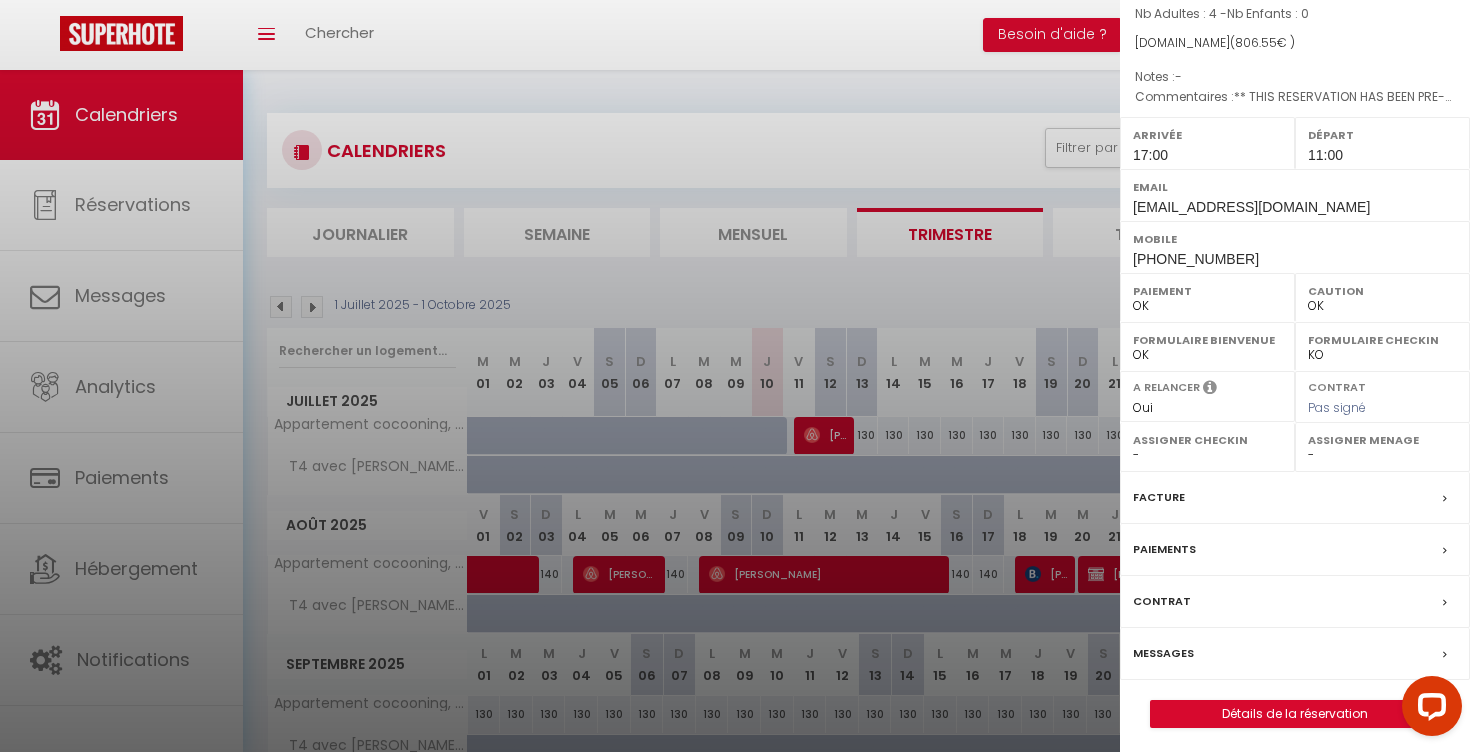click on "Détails de la réservation" at bounding box center [1295, 714] 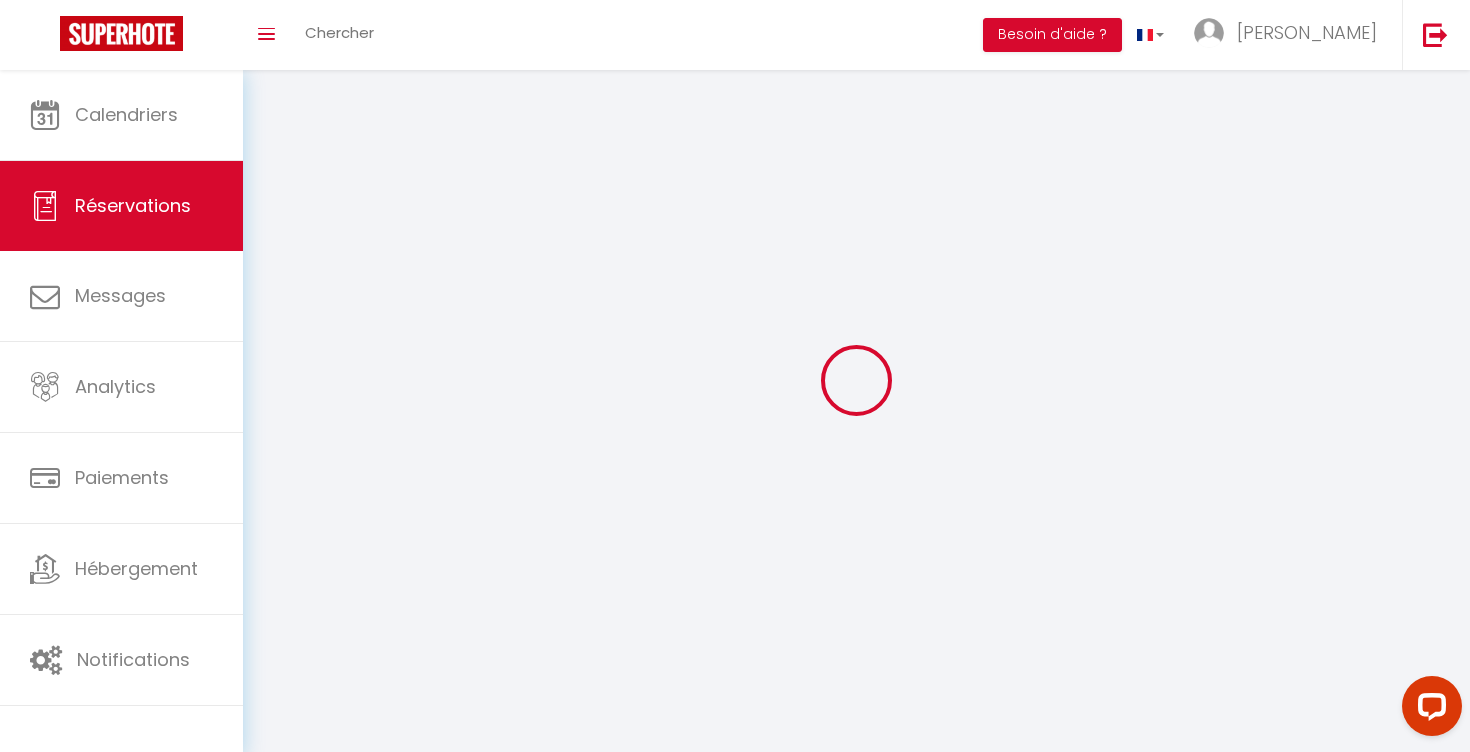 type on "[PERSON_NAME]" 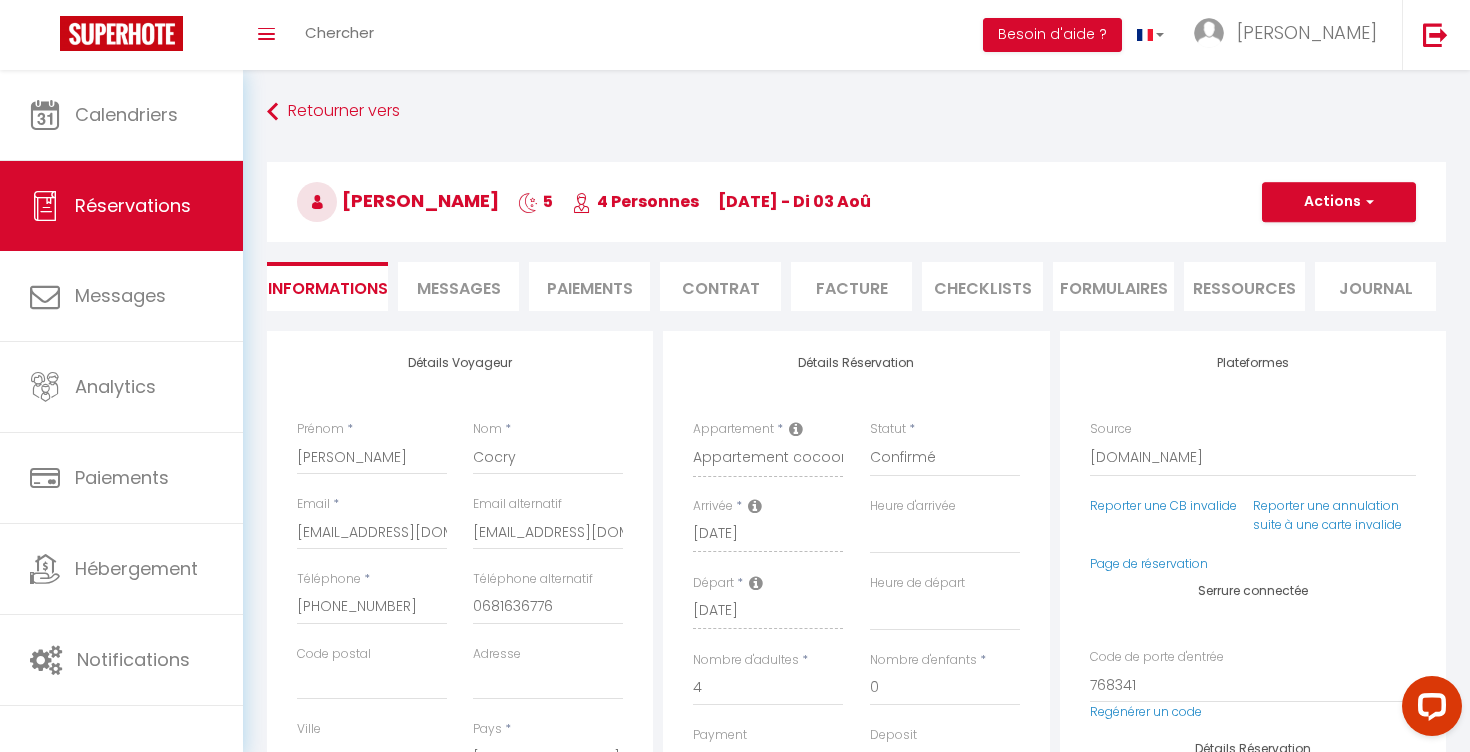 type 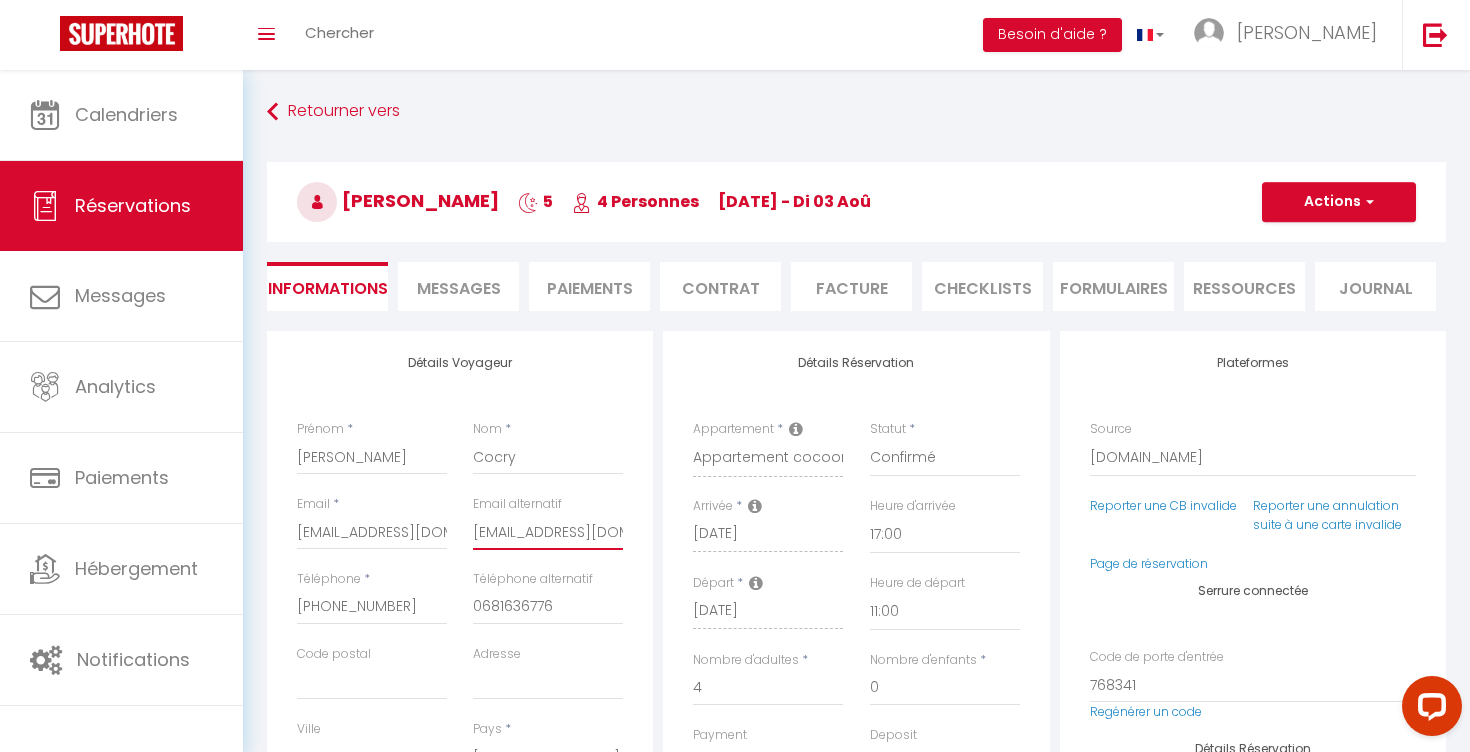 click on "[EMAIL_ADDRESS][DOMAIN_NAME]" at bounding box center (548, 532) 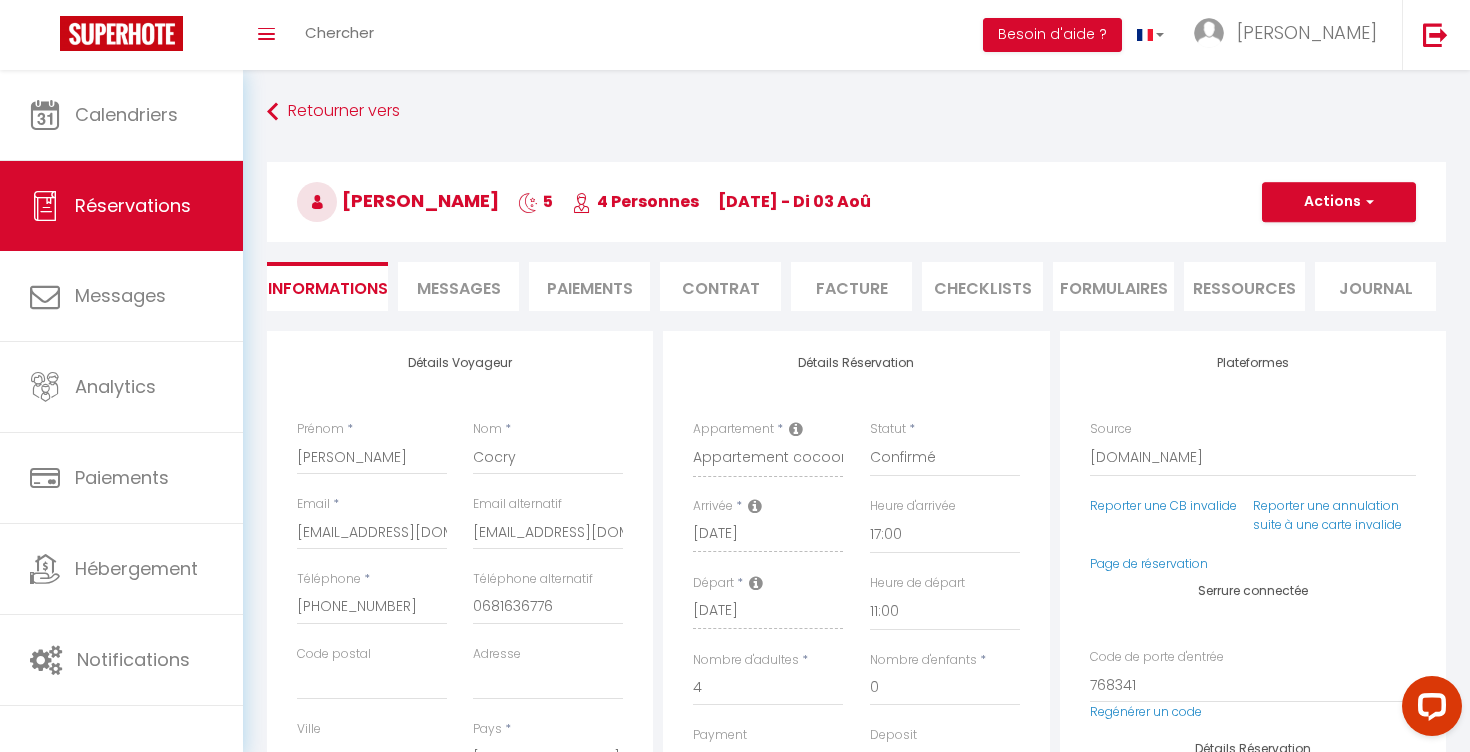 click on "Paiements" at bounding box center [589, 286] 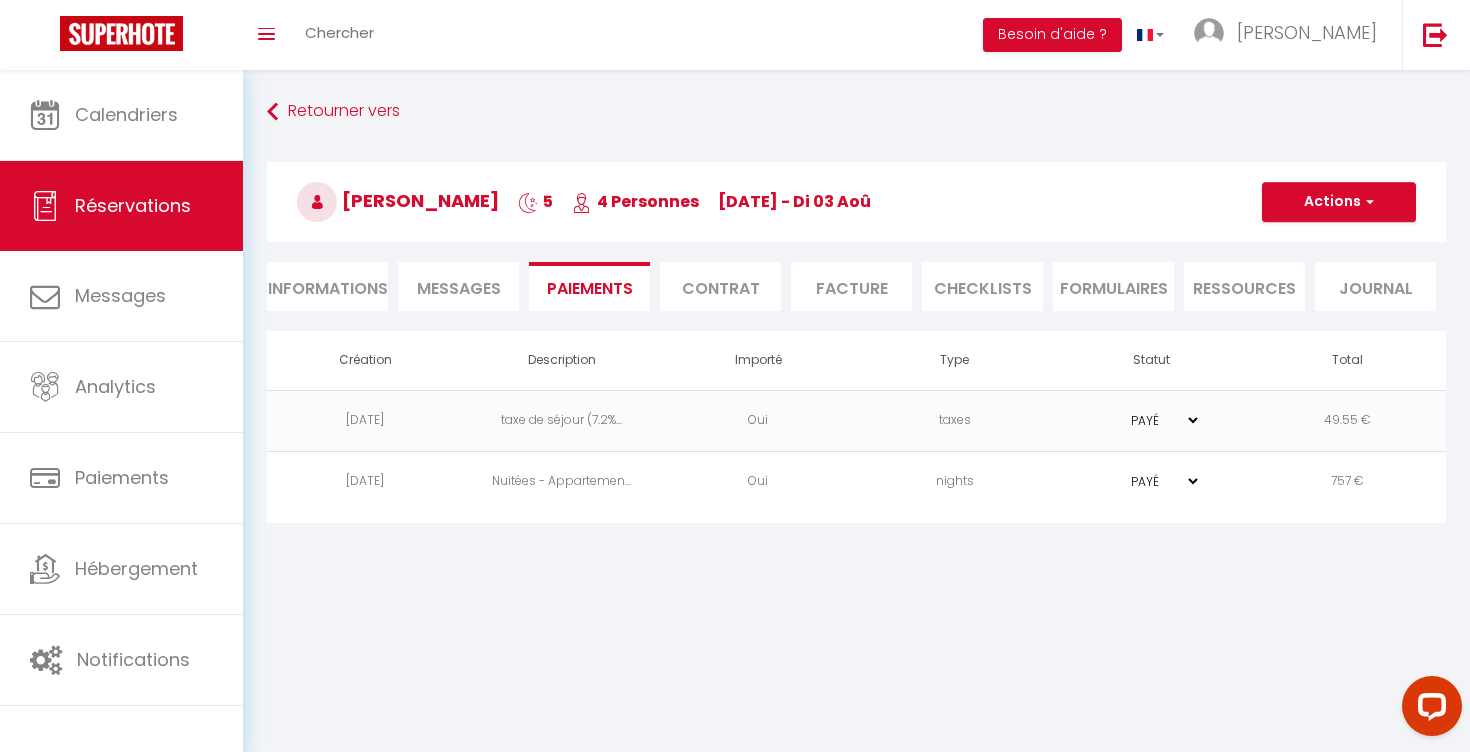 click on "Actions" at bounding box center (1339, 202) 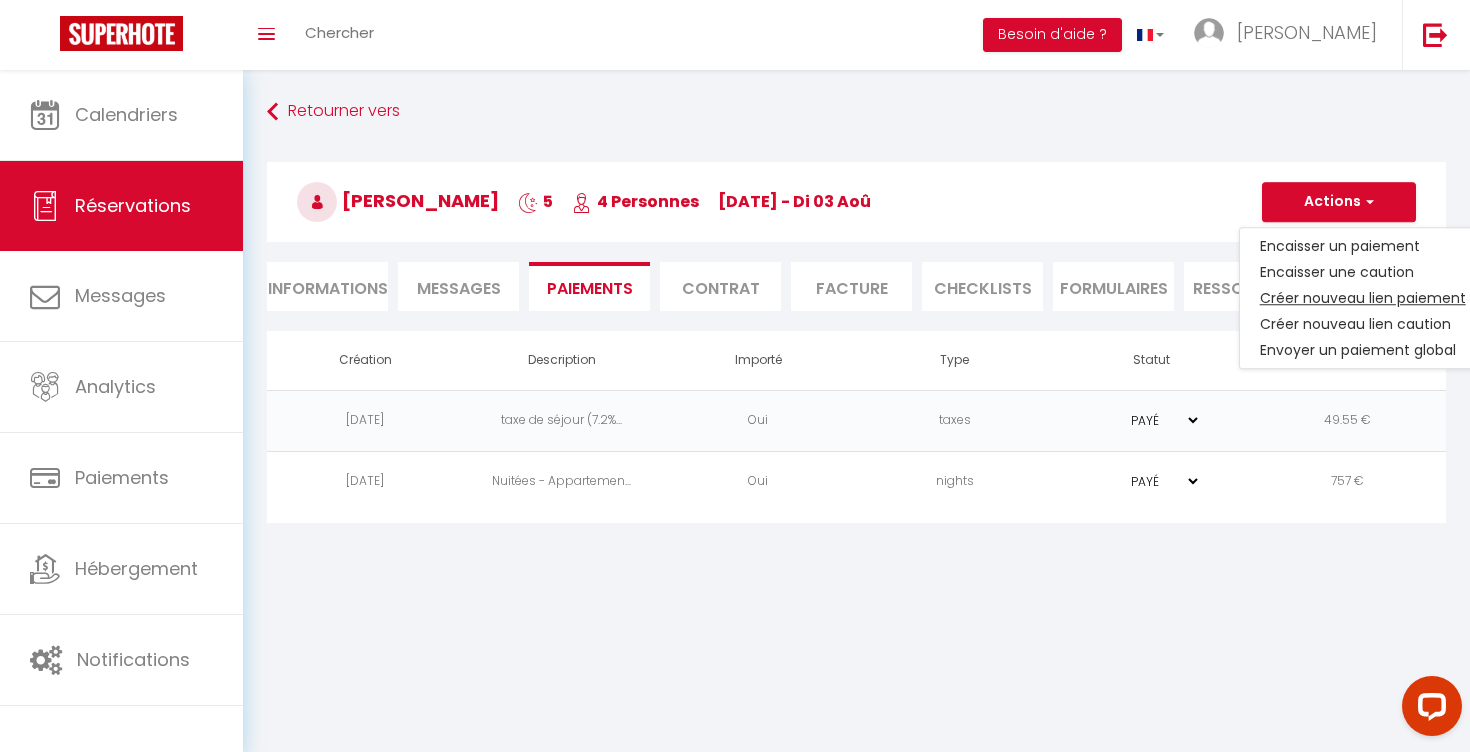 click on "Créer nouveau lien paiement" at bounding box center [1363, 298] 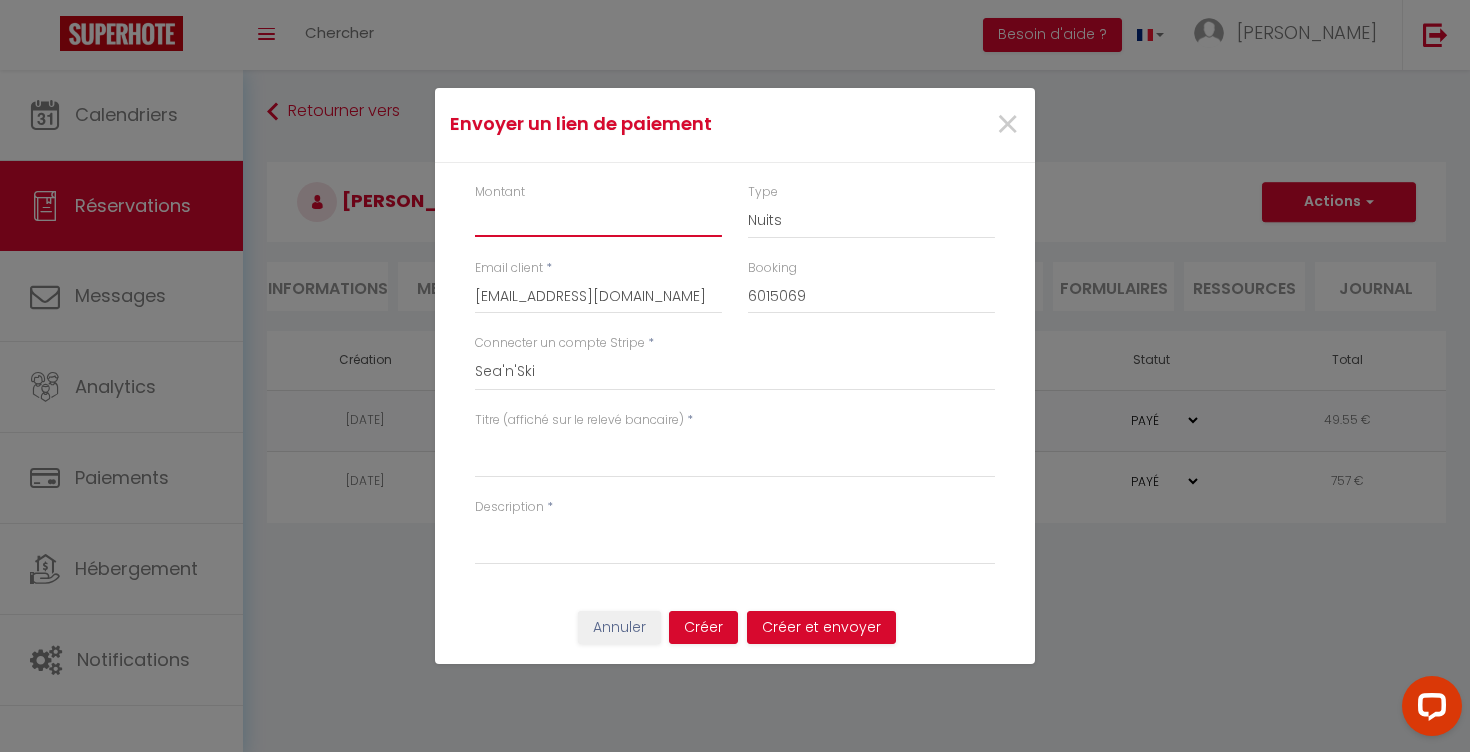 click on "Montant" at bounding box center (598, 219) 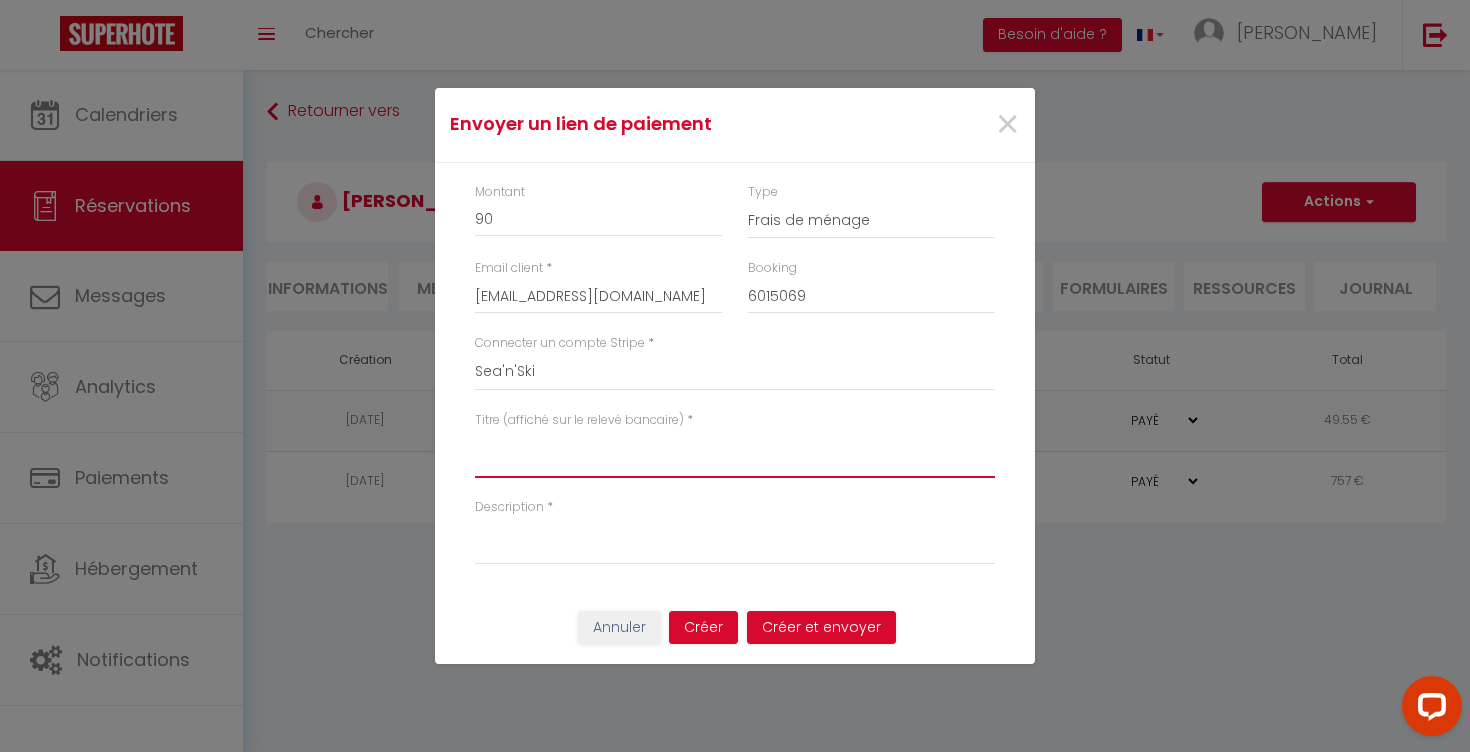 click on "Titre (affiché sur le relevé bancaire)" at bounding box center (735, 454) 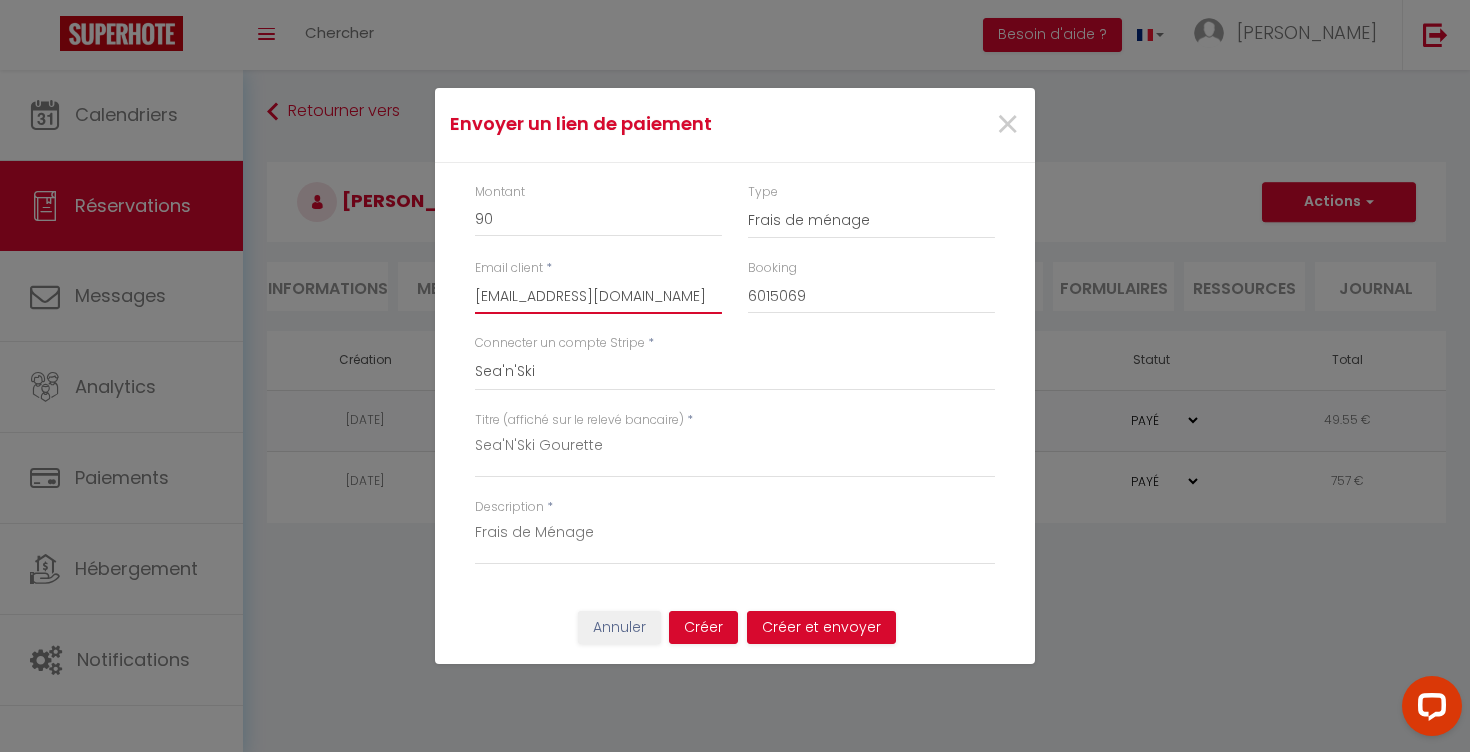 click on "[EMAIL_ADDRESS][DOMAIN_NAME]" at bounding box center (598, 296) 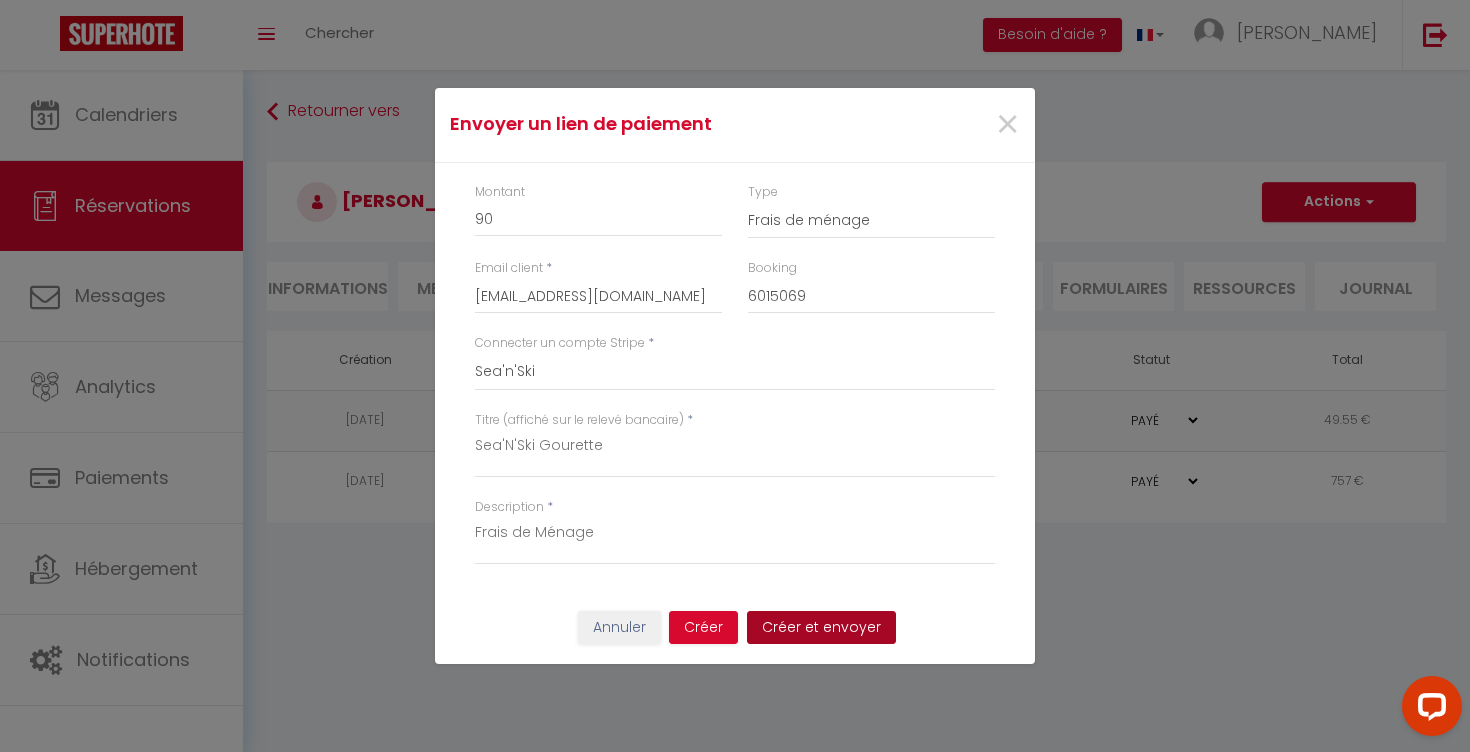 click on "Créer et envoyer" at bounding box center (821, 628) 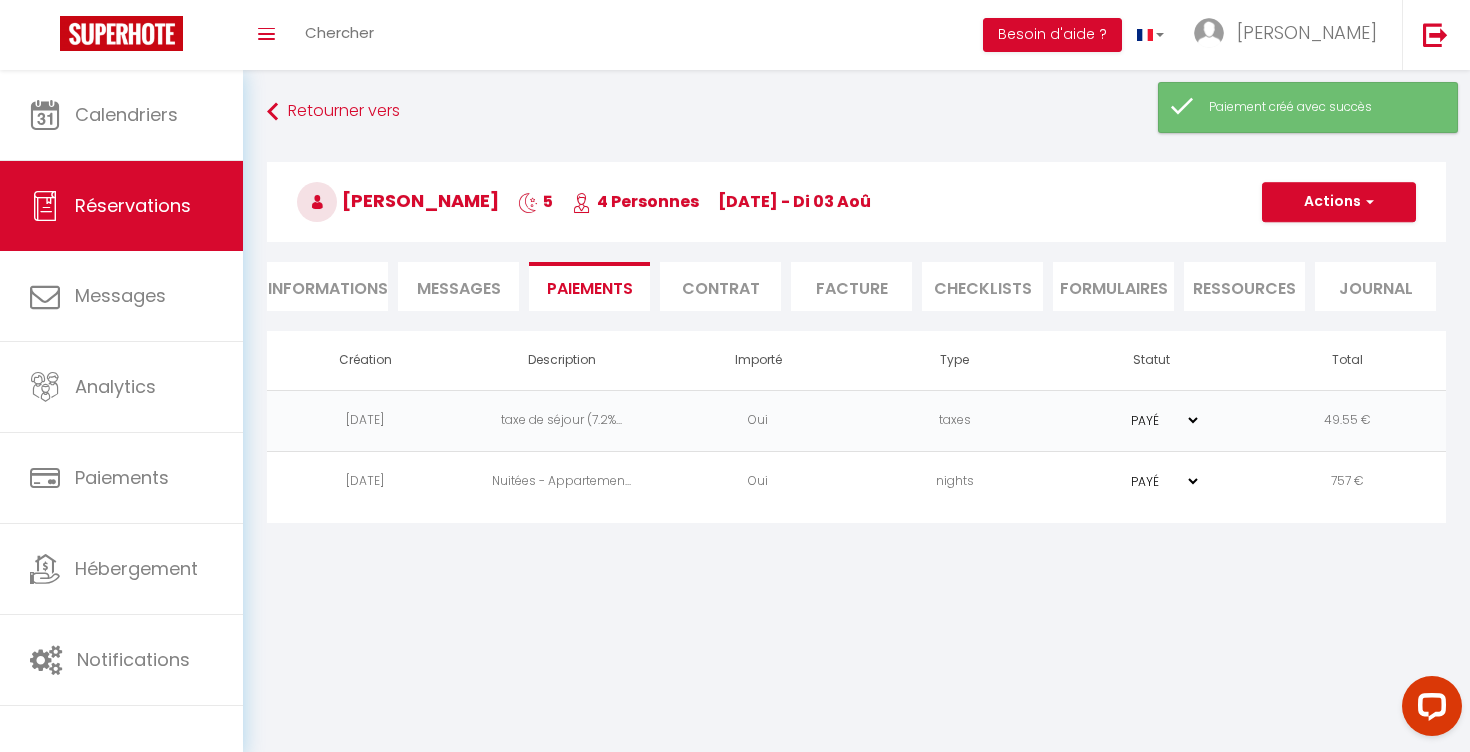 click on "Paiements" at bounding box center [589, 286] 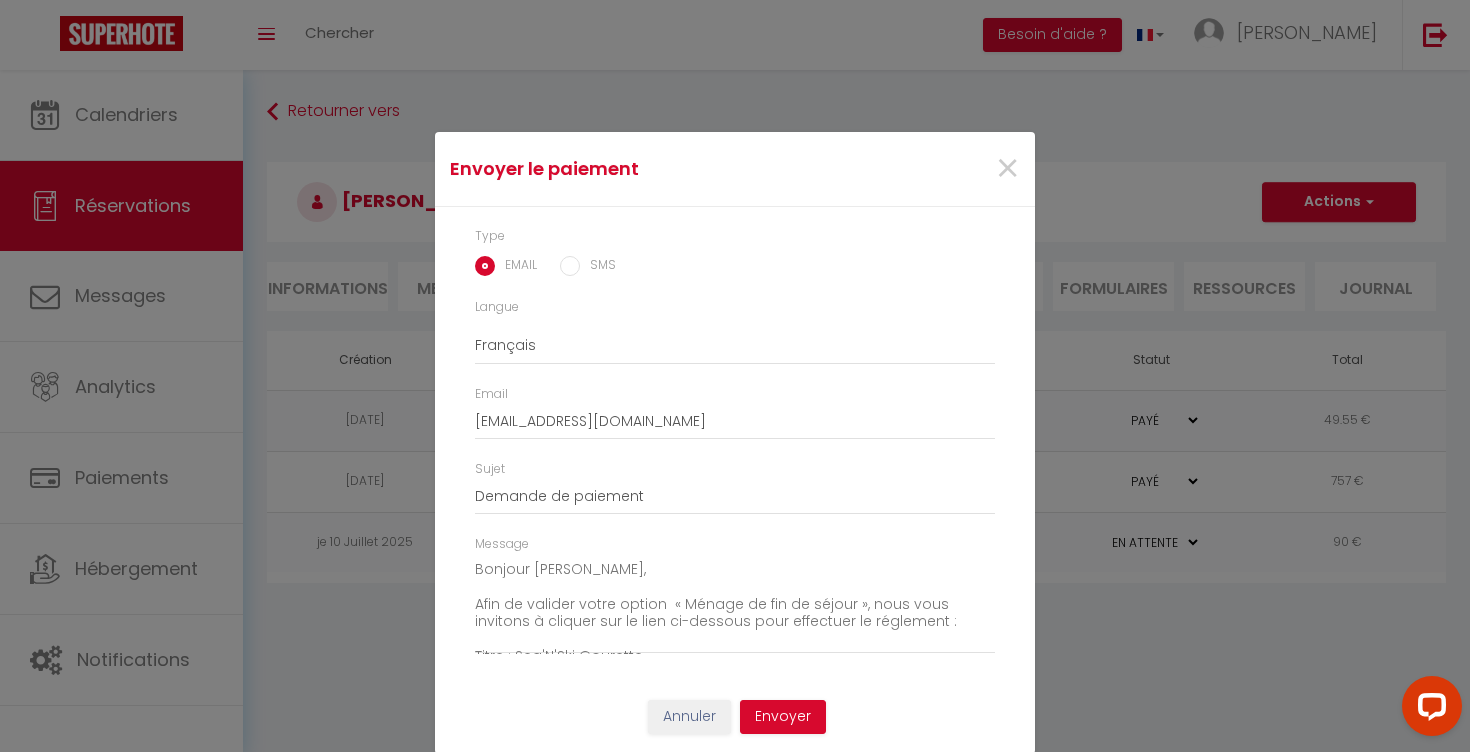 scroll, scrollTop: 2, scrollLeft: 0, axis: vertical 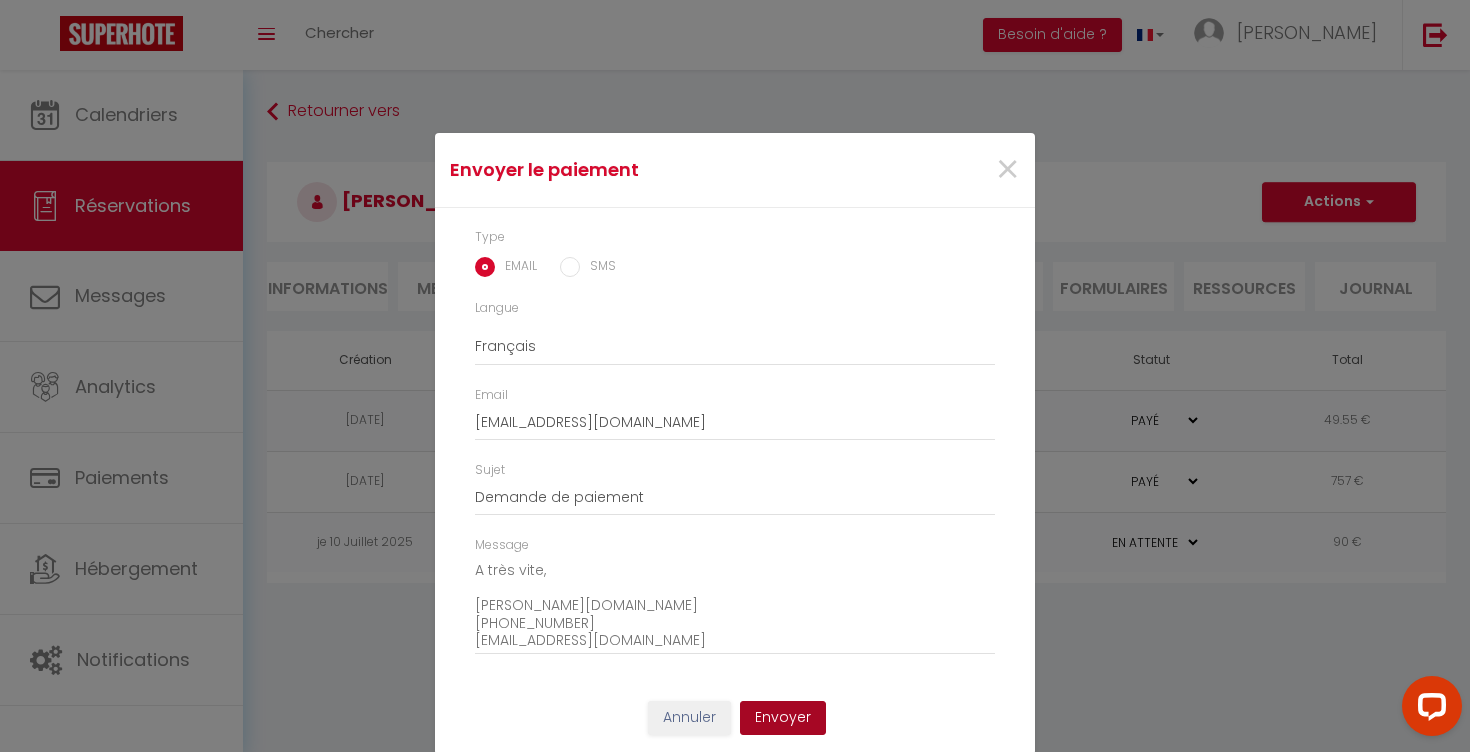 click on "Envoyer" at bounding box center [783, 718] 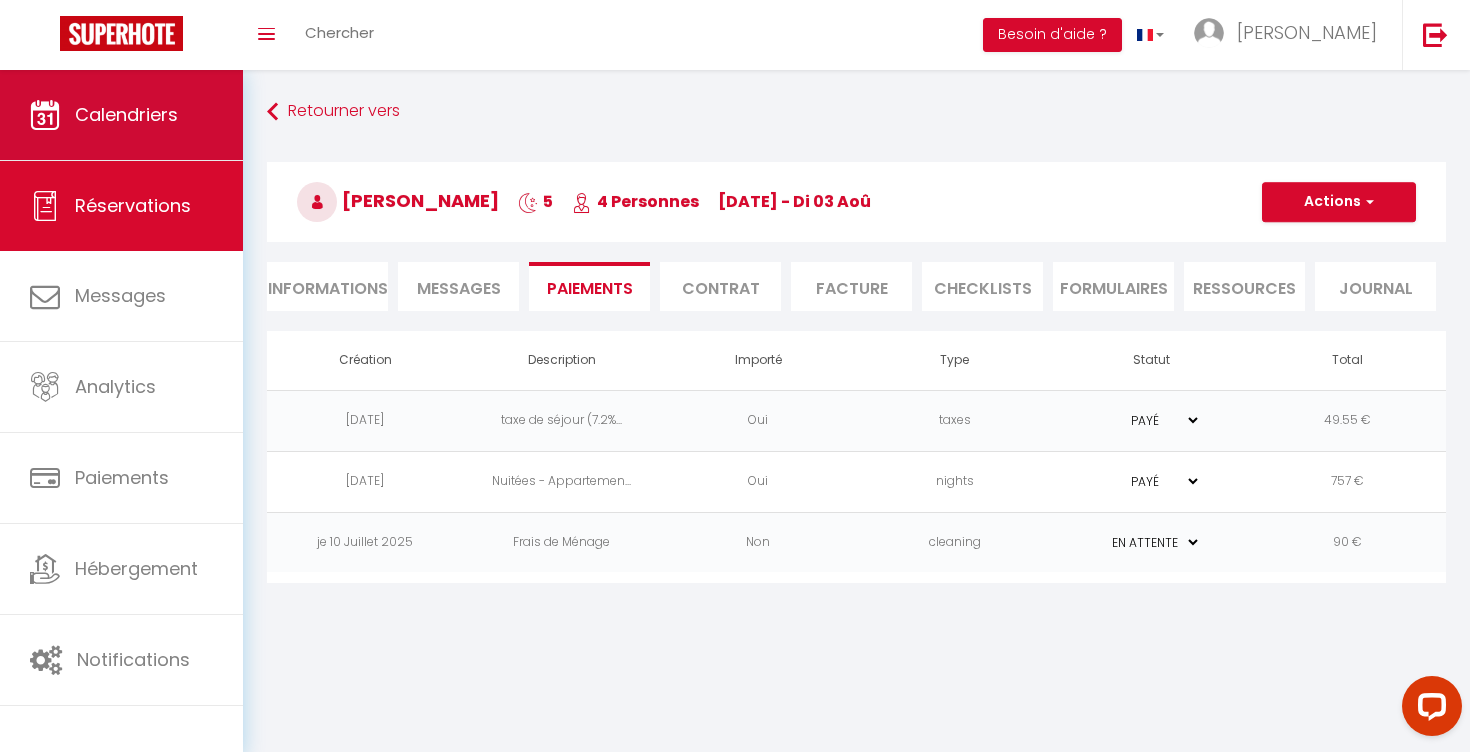click on "Calendriers" at bounding box center (126, 114) 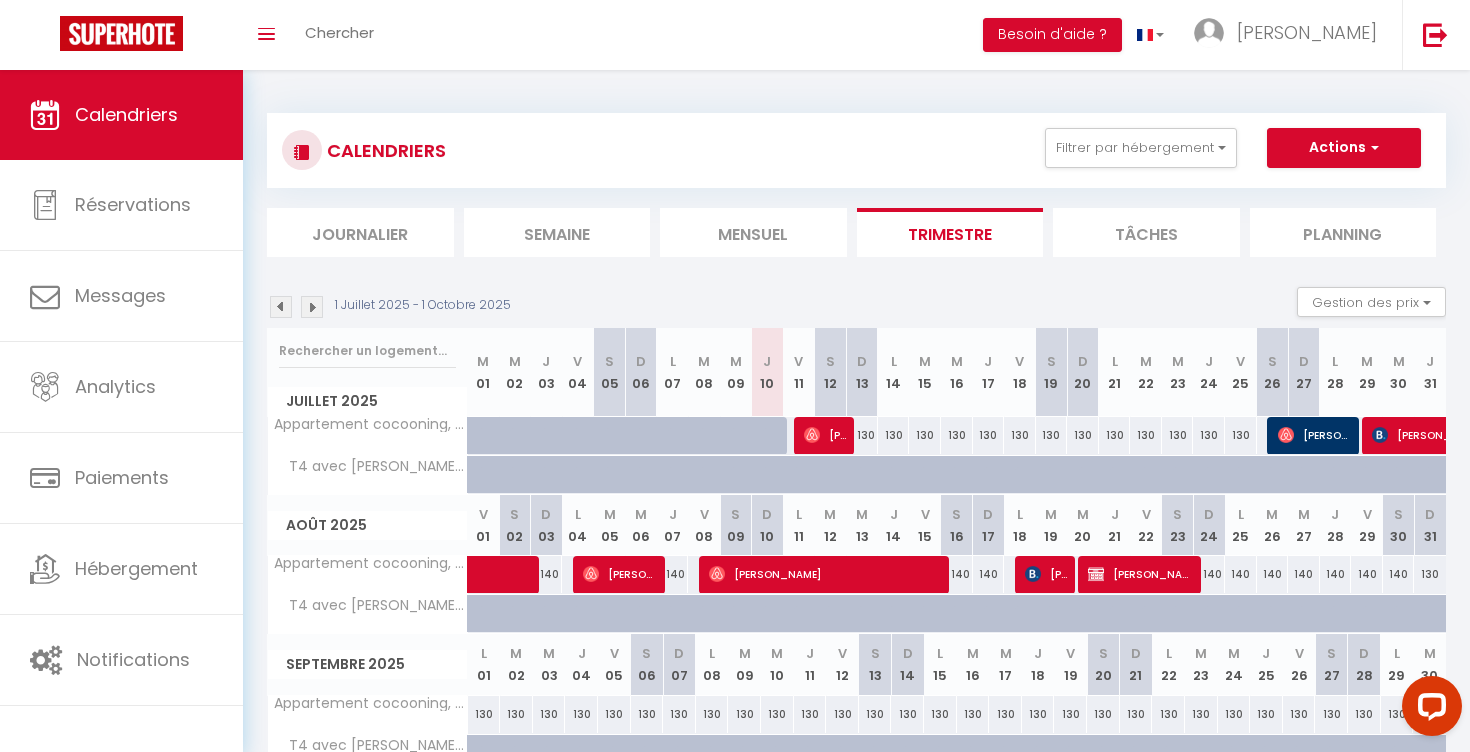 click on "[PERSON_NAME]" at bounding box center (825, 435) 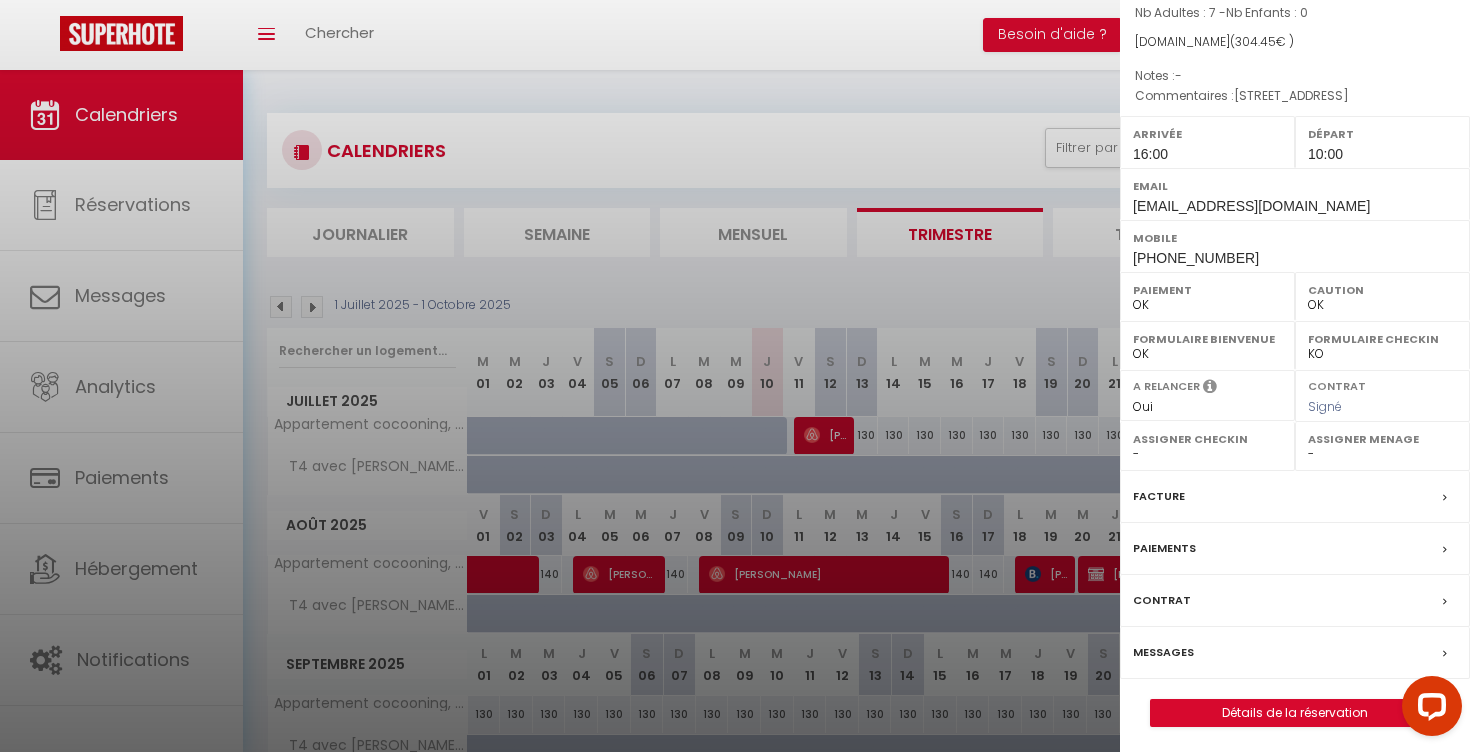 scroll, scrollTop: 174, scrollLeft: 0, axis: vertical 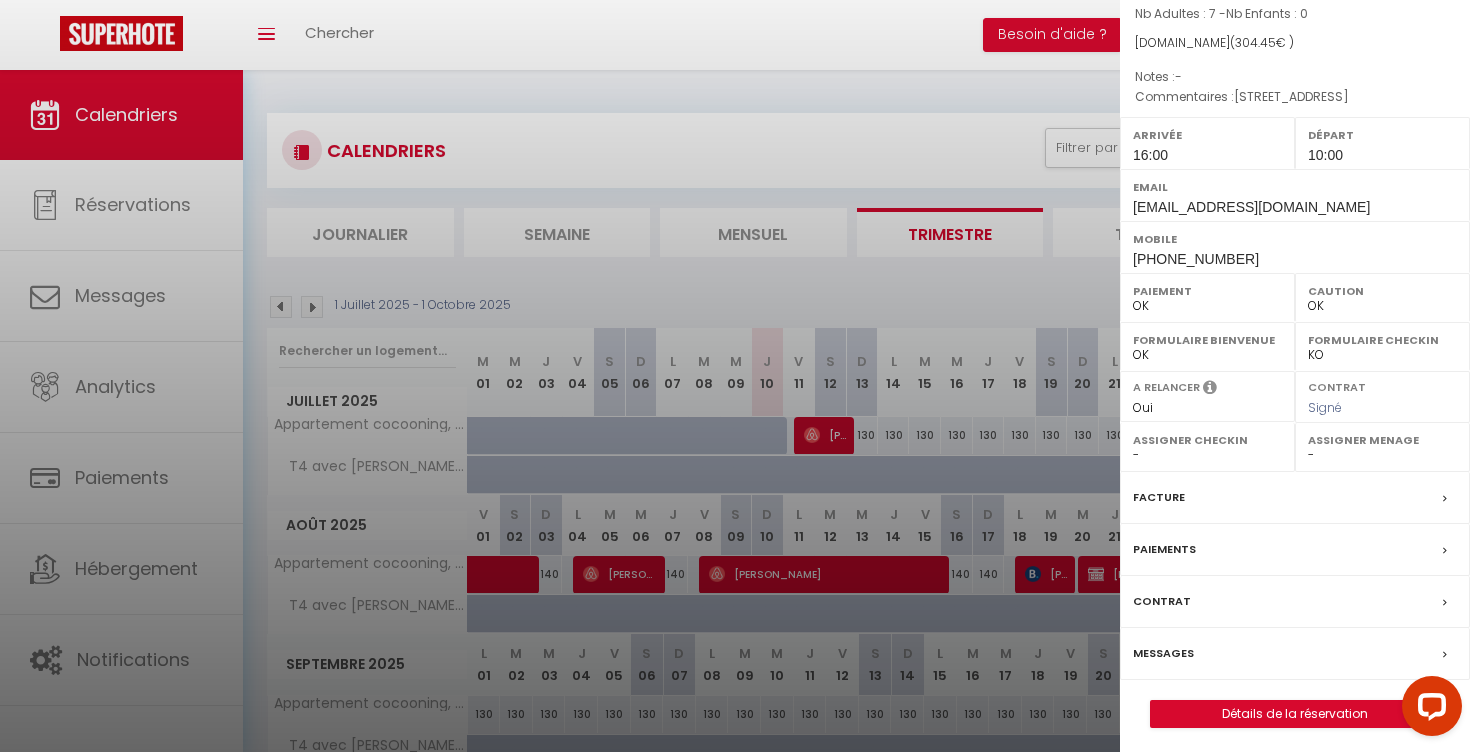 click on "Détails de la réservation" at bounding box center (1295, 714) 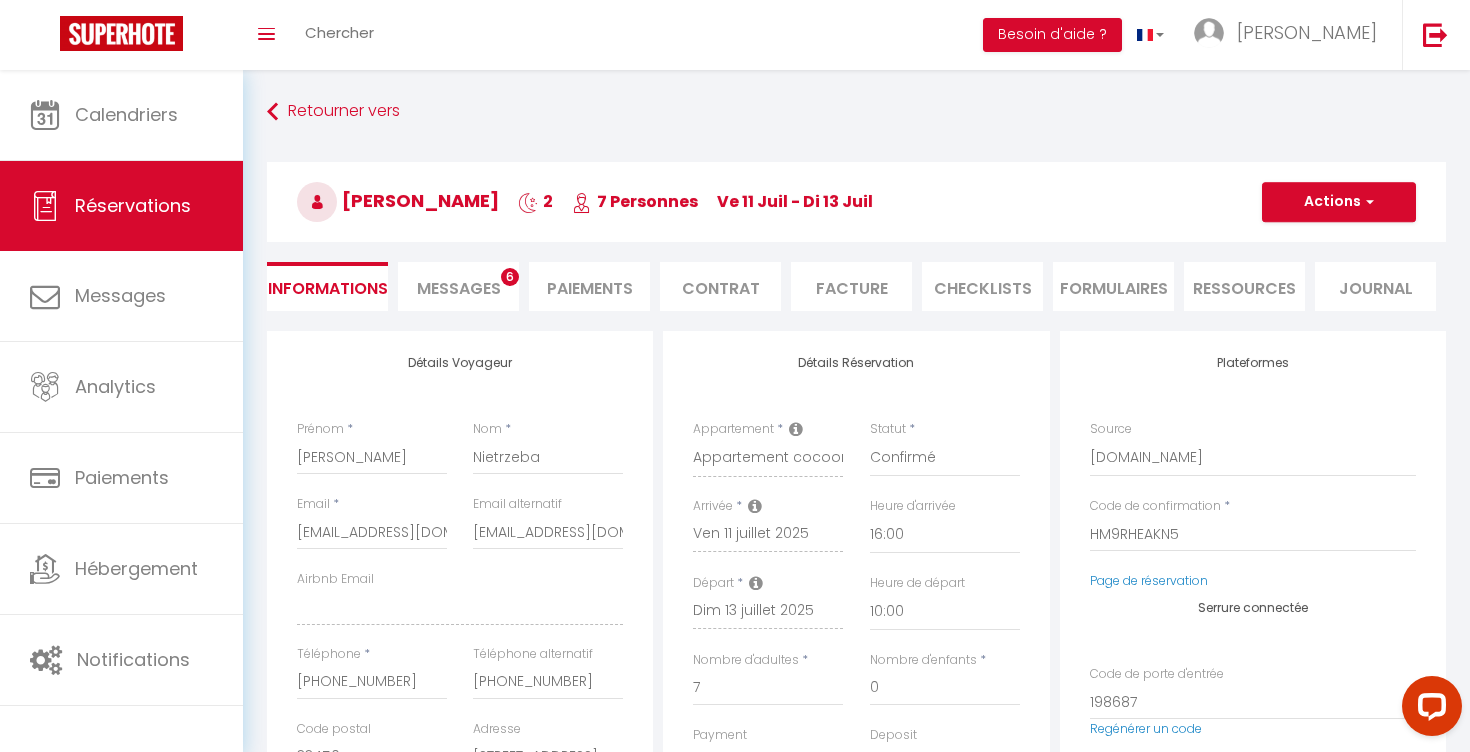 click on "Messages   6" at bounding box center [458, 286] 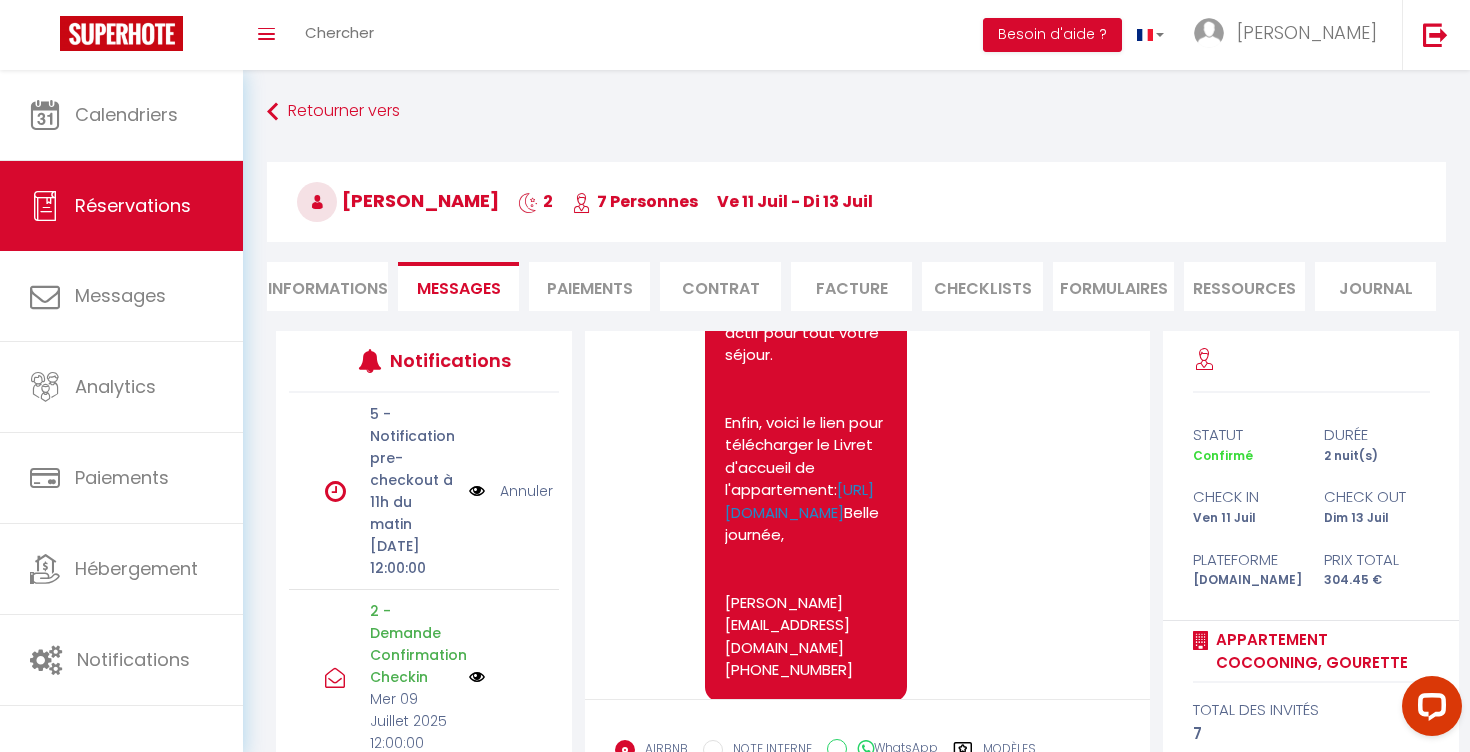 scroll, scrollTop: 3472, scrollLeft: 0, axis: vertical 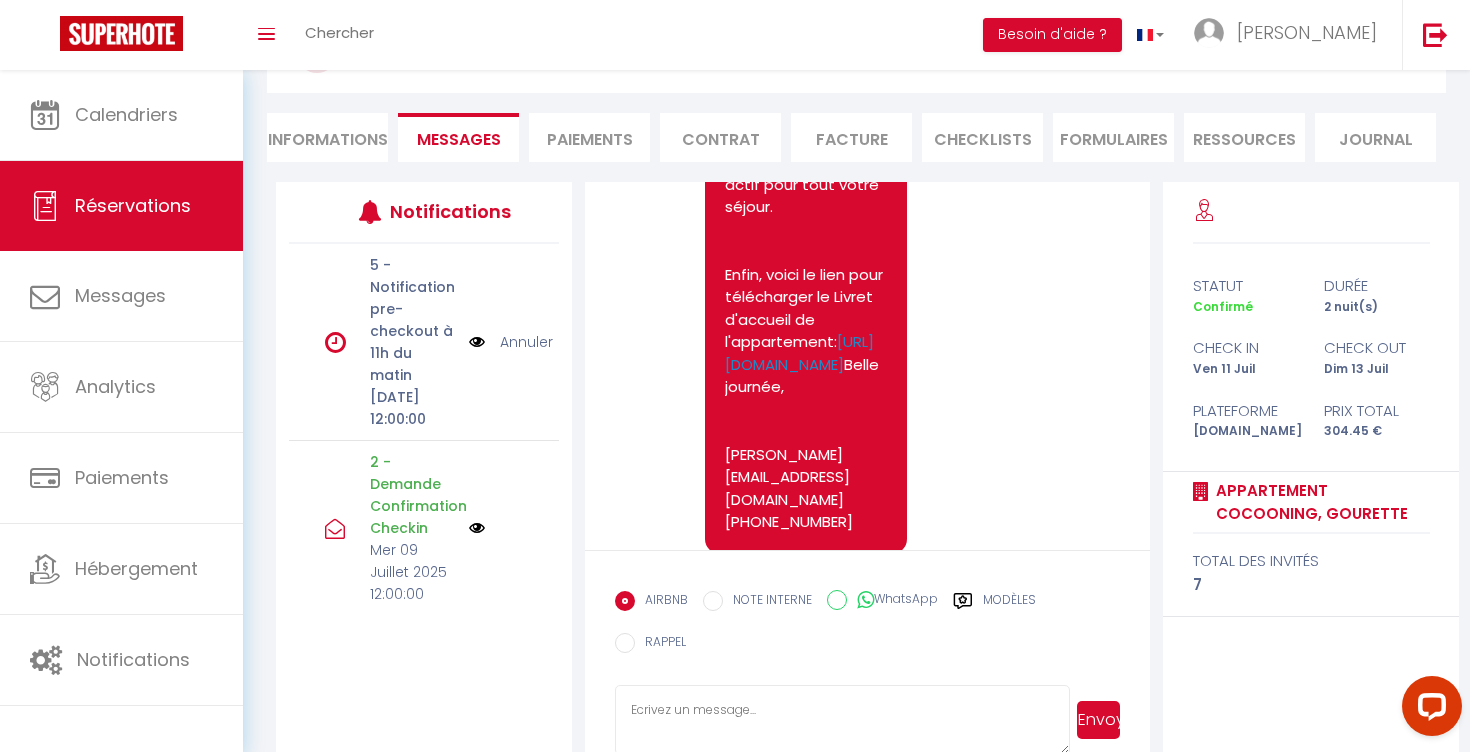 click on "WhatsApp" at bounding box center (837, 600) 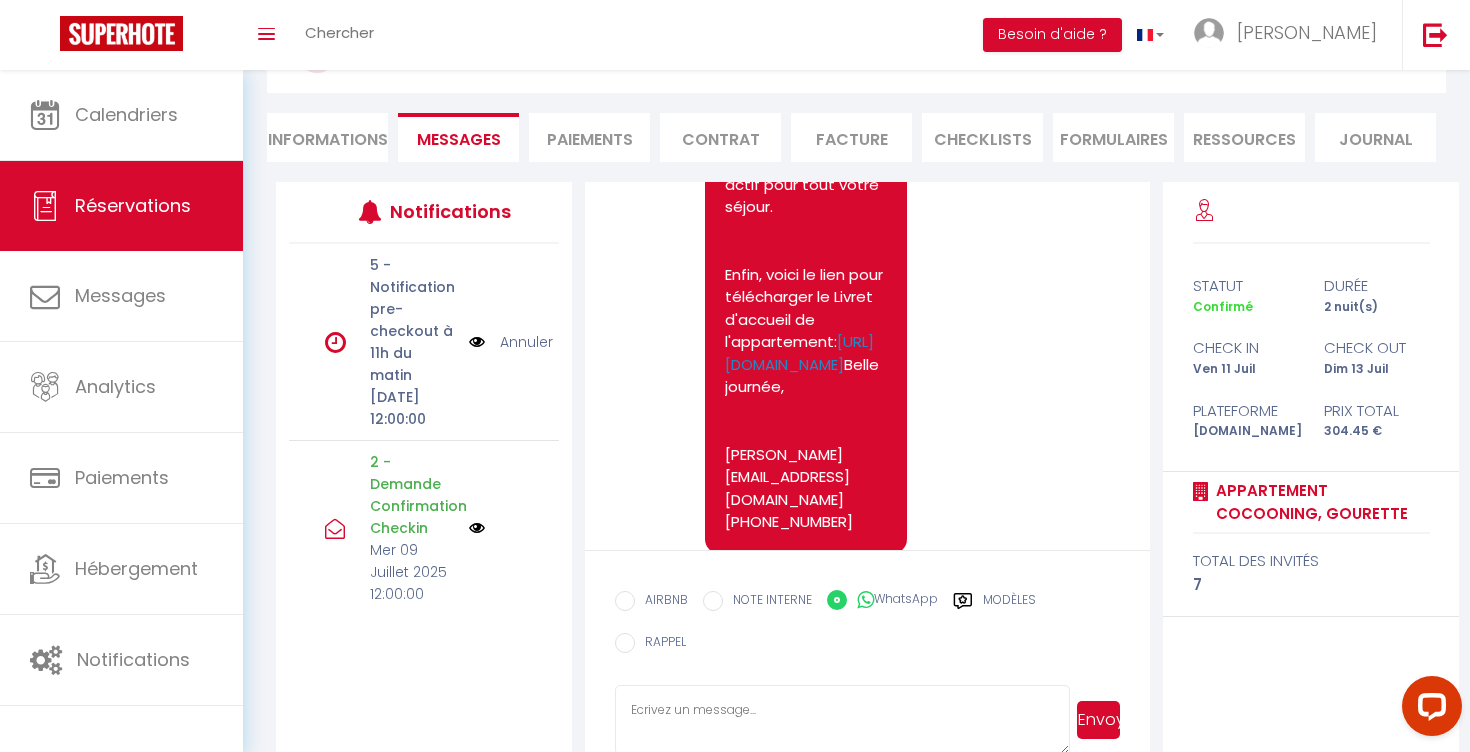 click at bounding box center (842, 720) 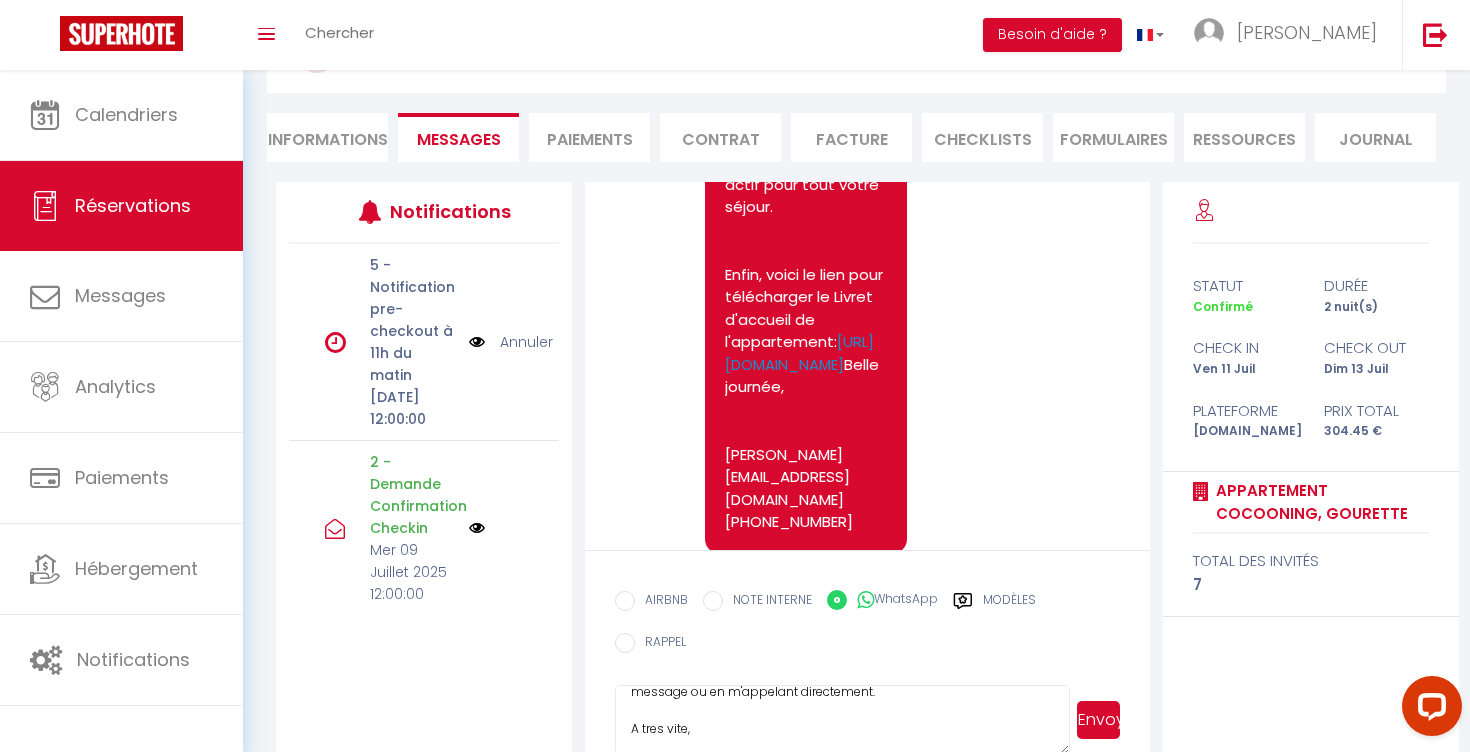 scroll, scrollTop: 145, scrollLeft: 0, axis: vertical 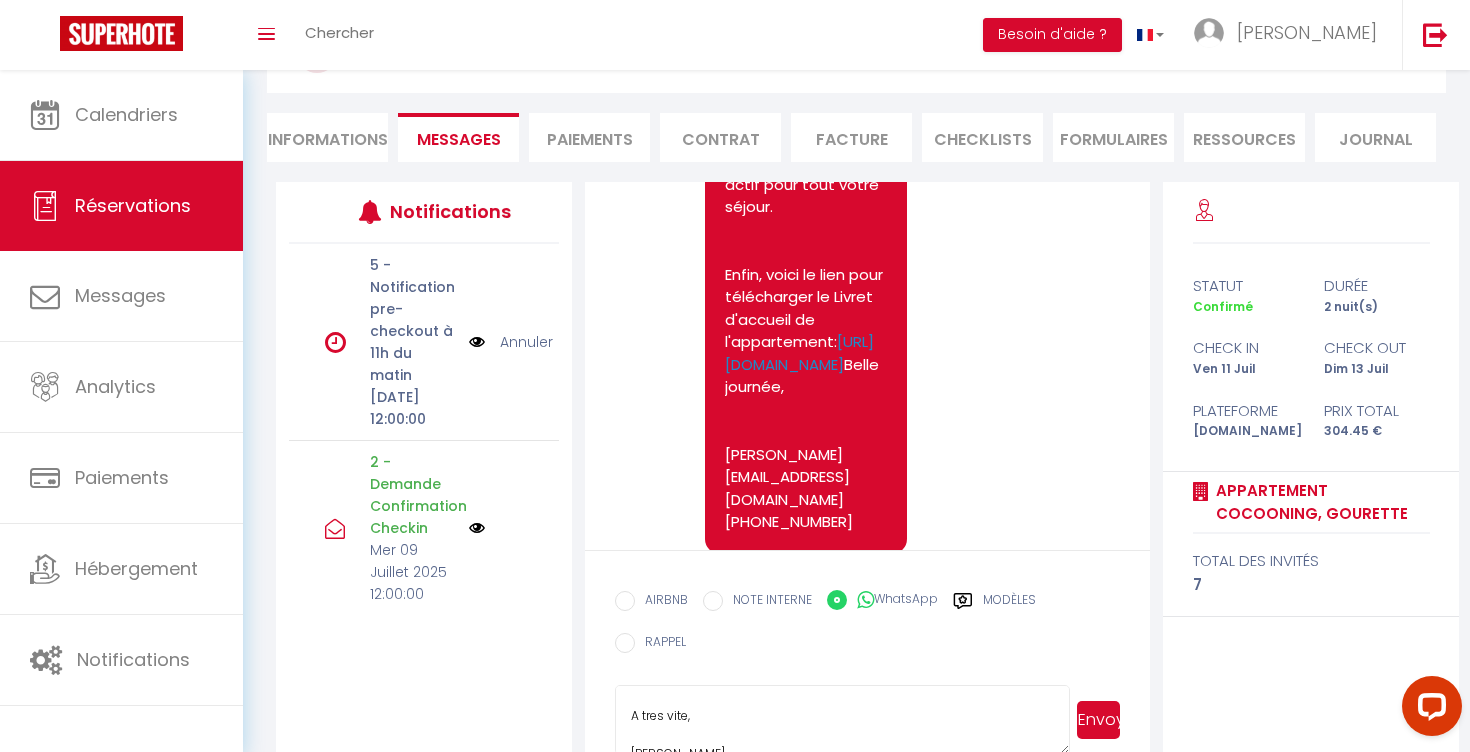 click on "Envoyer" at bounding box center [1098, 720] 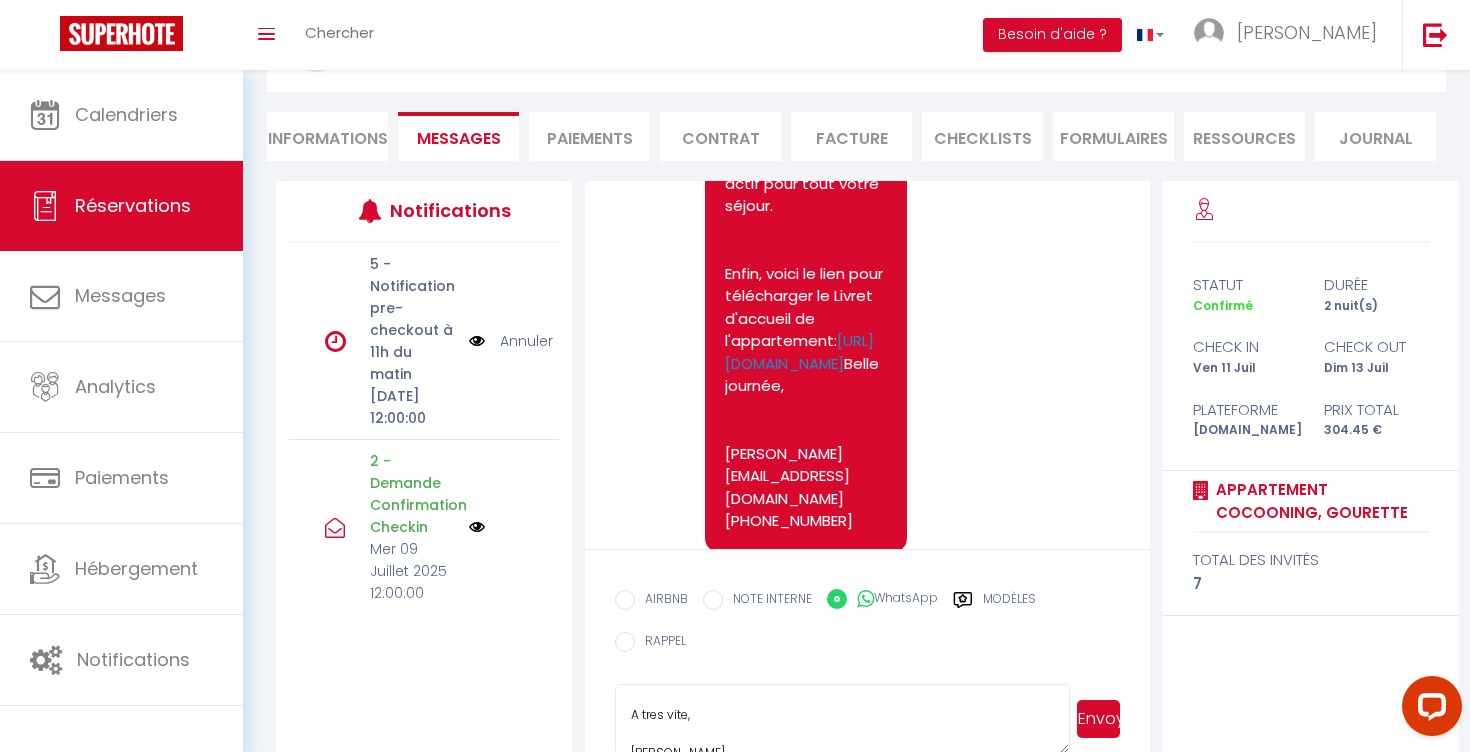 scroll, scrollTop: 149, scrollLeft: 0, axis: vertical 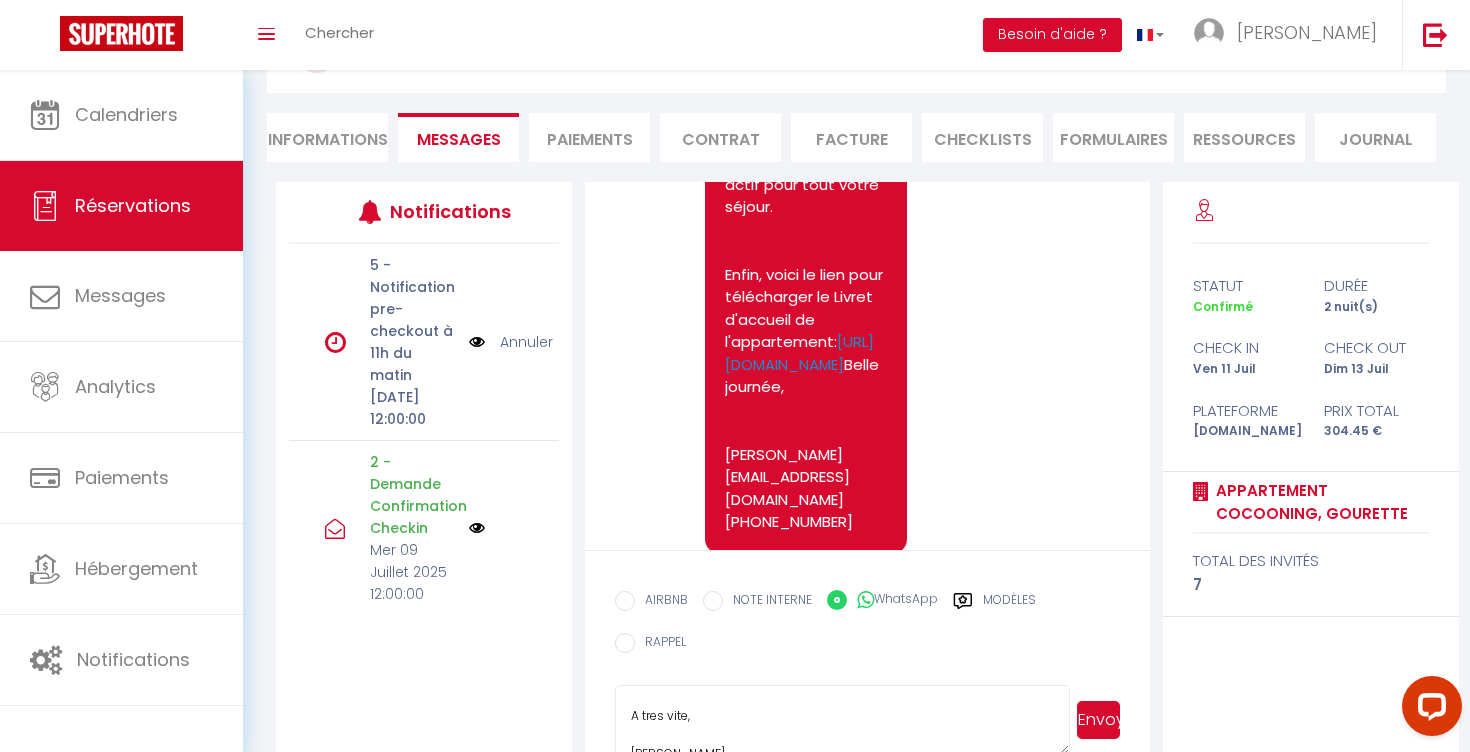 click on "Bonjour [PERSON_NAME],
J'espère que vous êtes prêt pour votre séjour et que vous avez bien reçu et lu toutes les informations nécessaire à votre arrivée.
Si vous avez la moindre question, vous pouvez me joindre par message ou en m'appelant directement.
A tres vite,
[PERSON_NAME]" at bounding box center (842, 720) 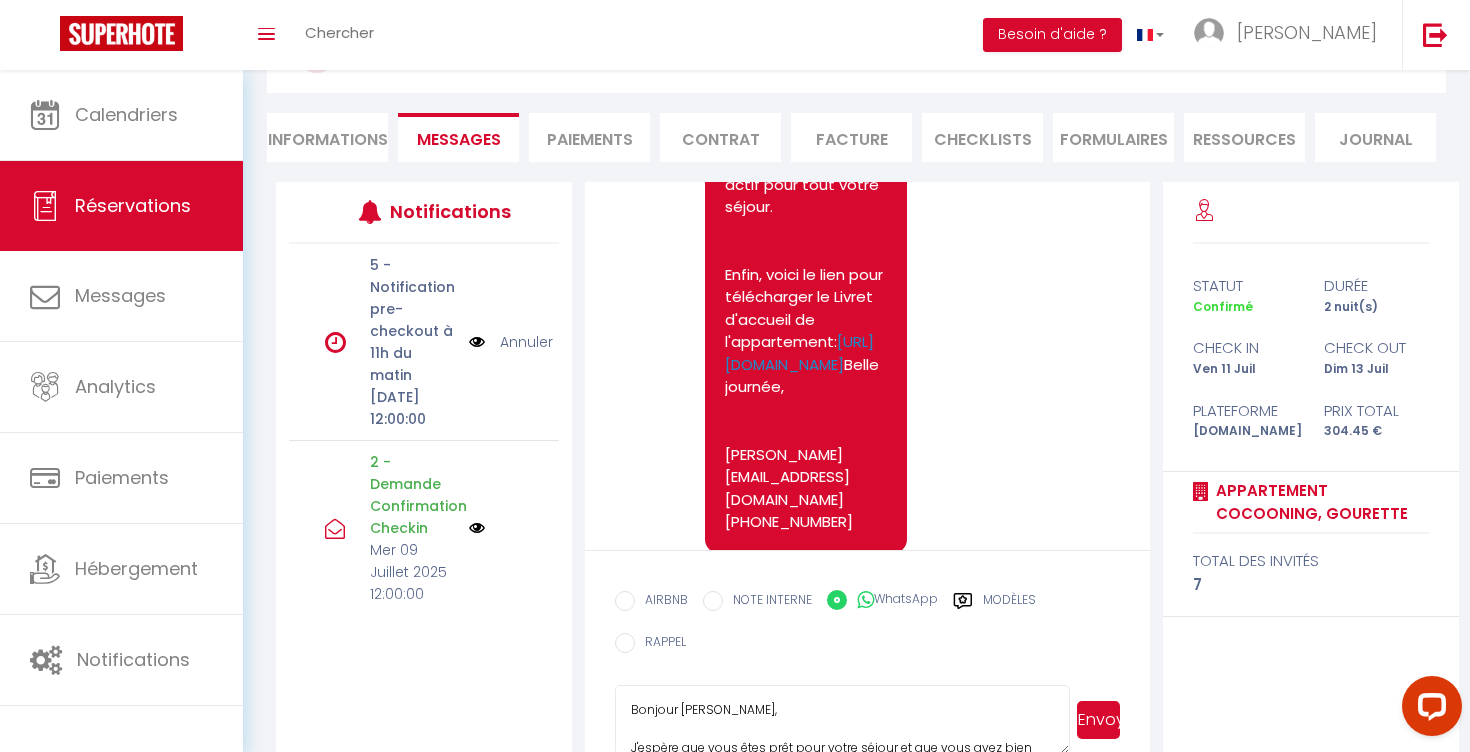 scroll, scrollTop: 0, scrollLeft: 0, axis: both 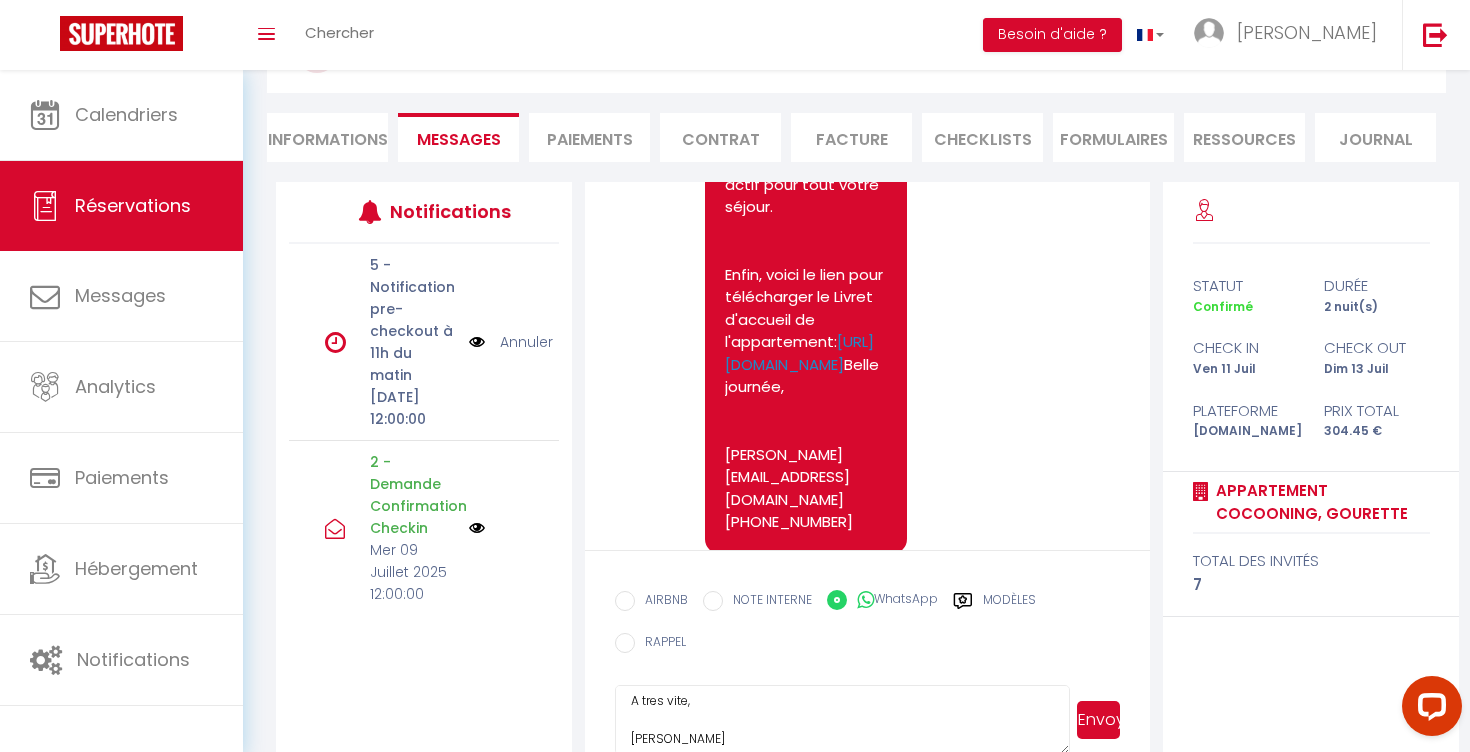drag, startPoint x: 628, startPoint y: 664, endPoint x: 696, endPoint y: 753, distance: 112.00446 